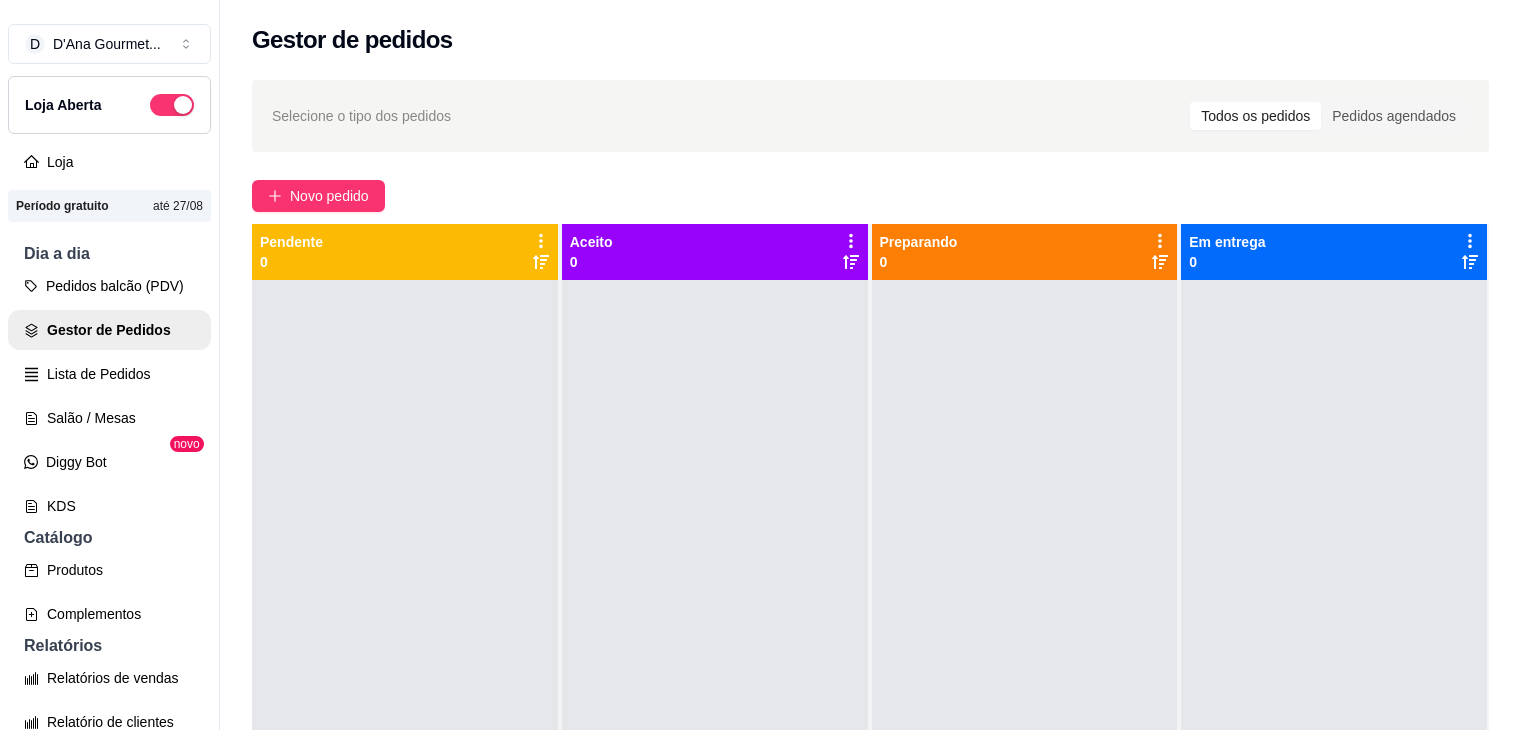 scroll, scrollTop: 0, scrollLeft: 0, axis: both 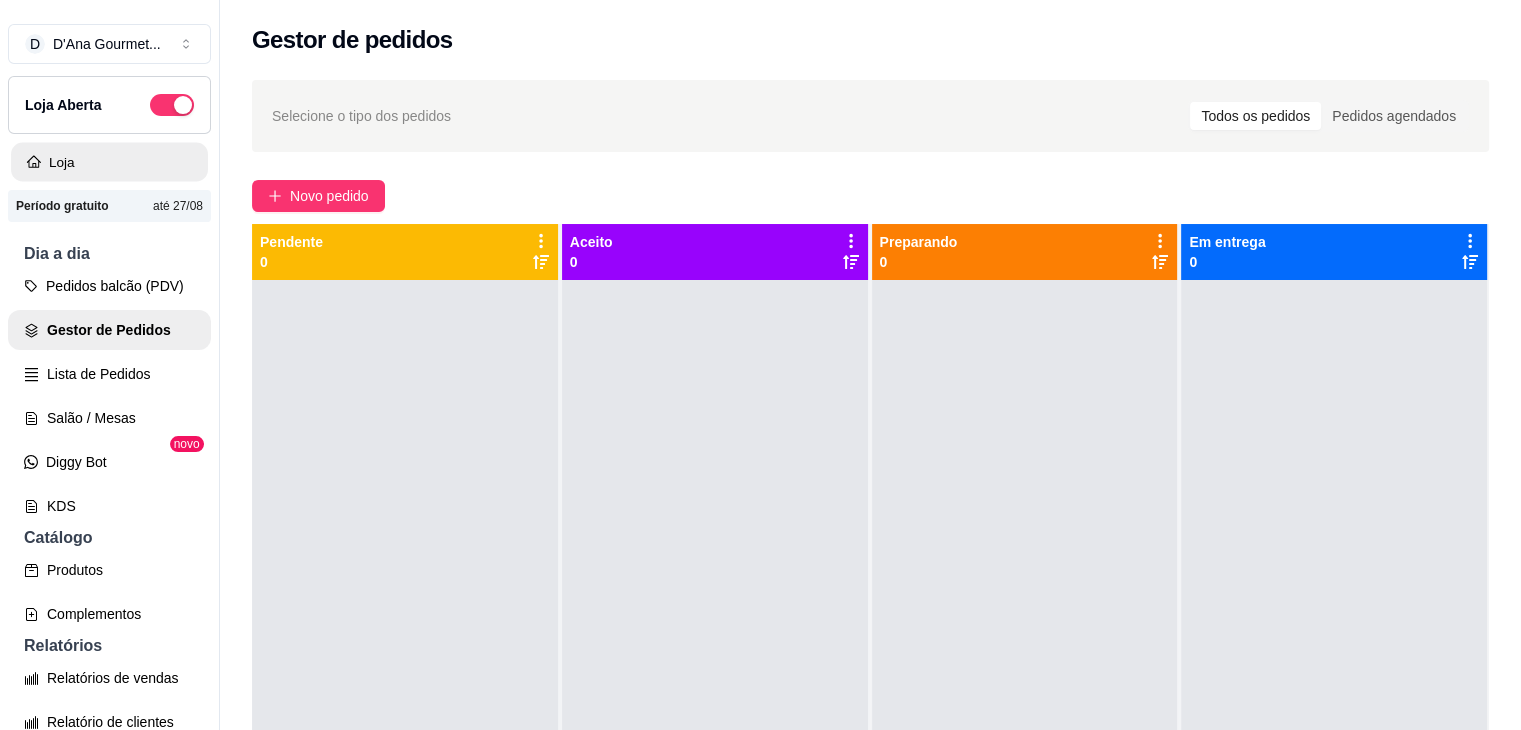 click on "Loja" at bounding box center [109, 162] 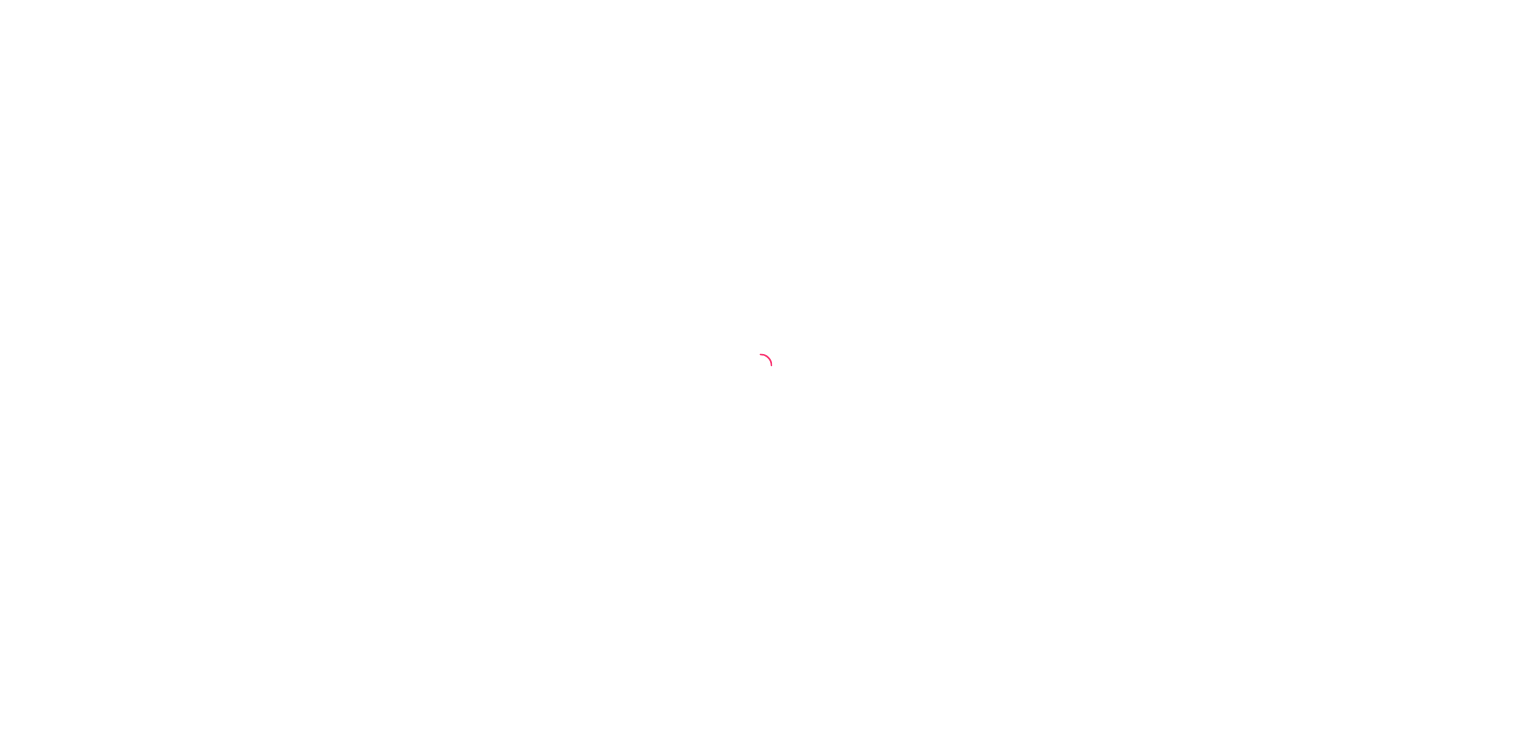 scroll, scrollTop: 0, scrollLeft: 0, axis: both 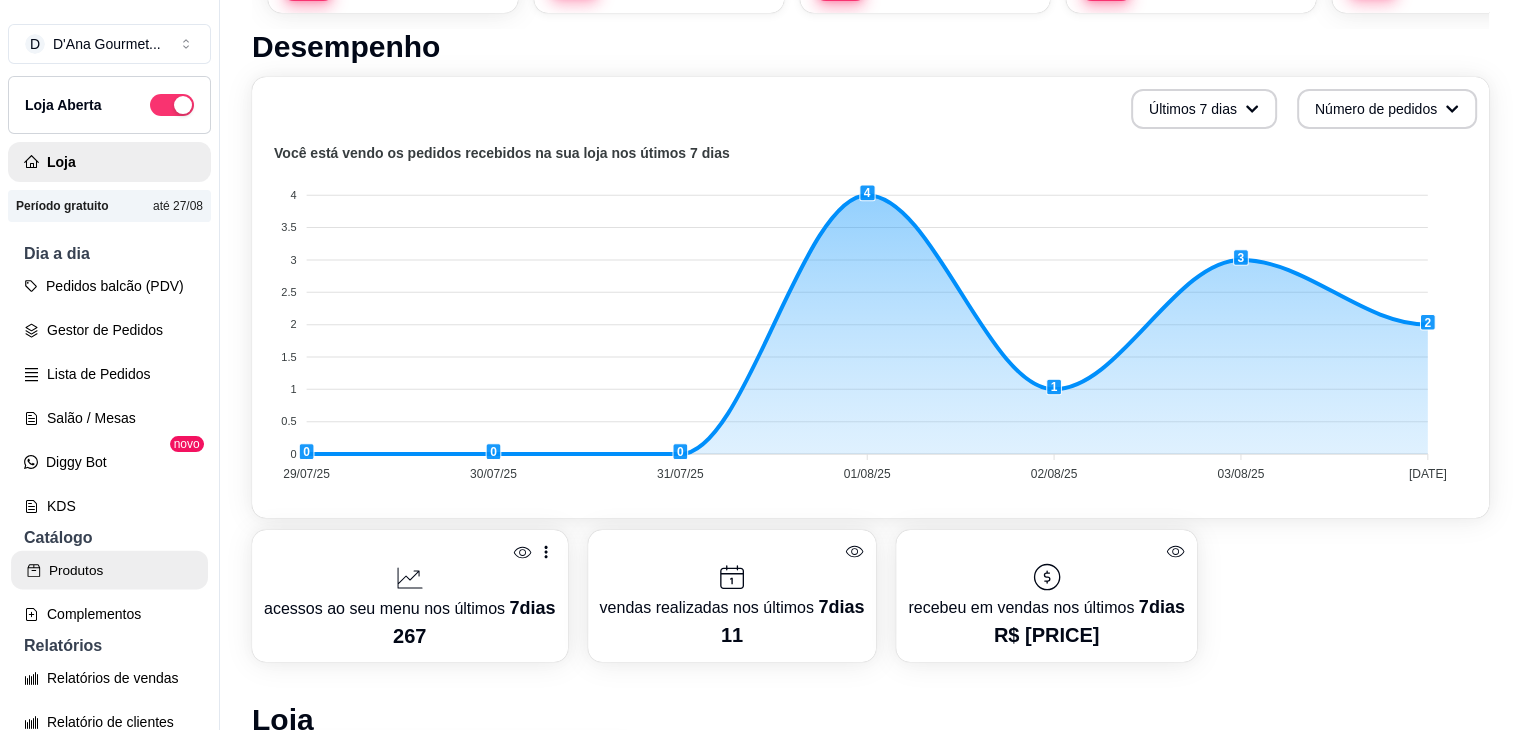 click on "Produtos" at bounding box center [109, 570] 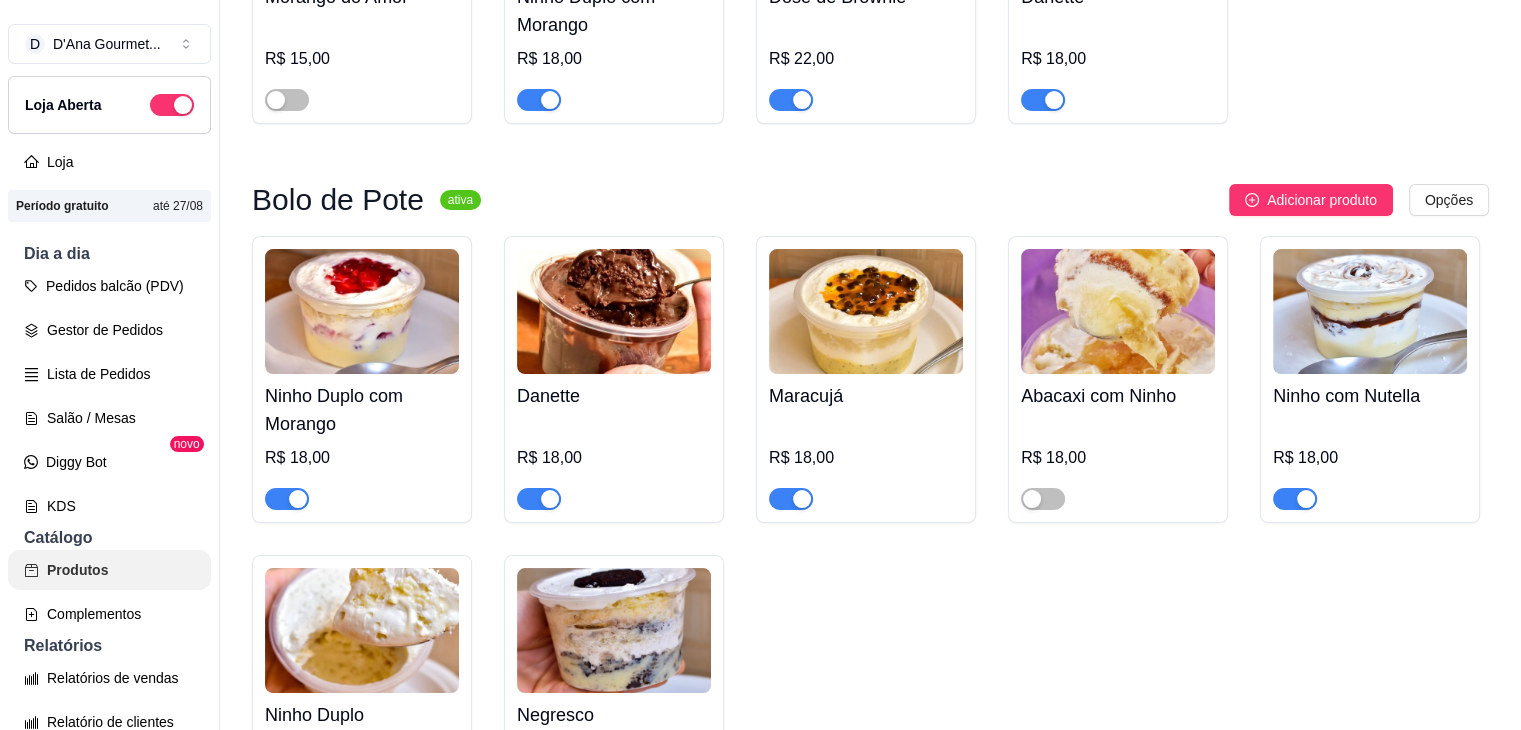 scroll, scrollTop: 0, scrollLeft: 0, axis: both 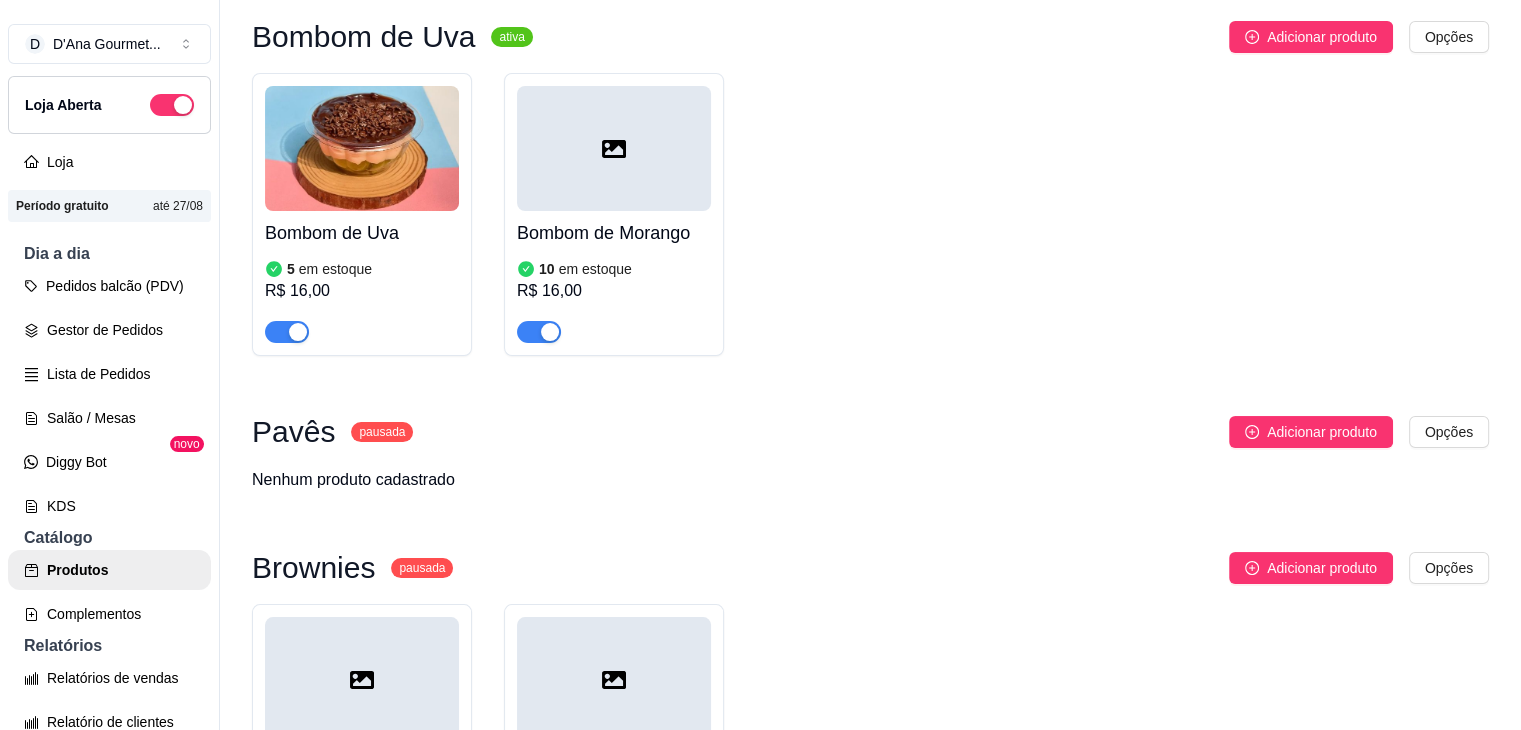 click on "R$ 16,00" at bounding box center (362, 291) 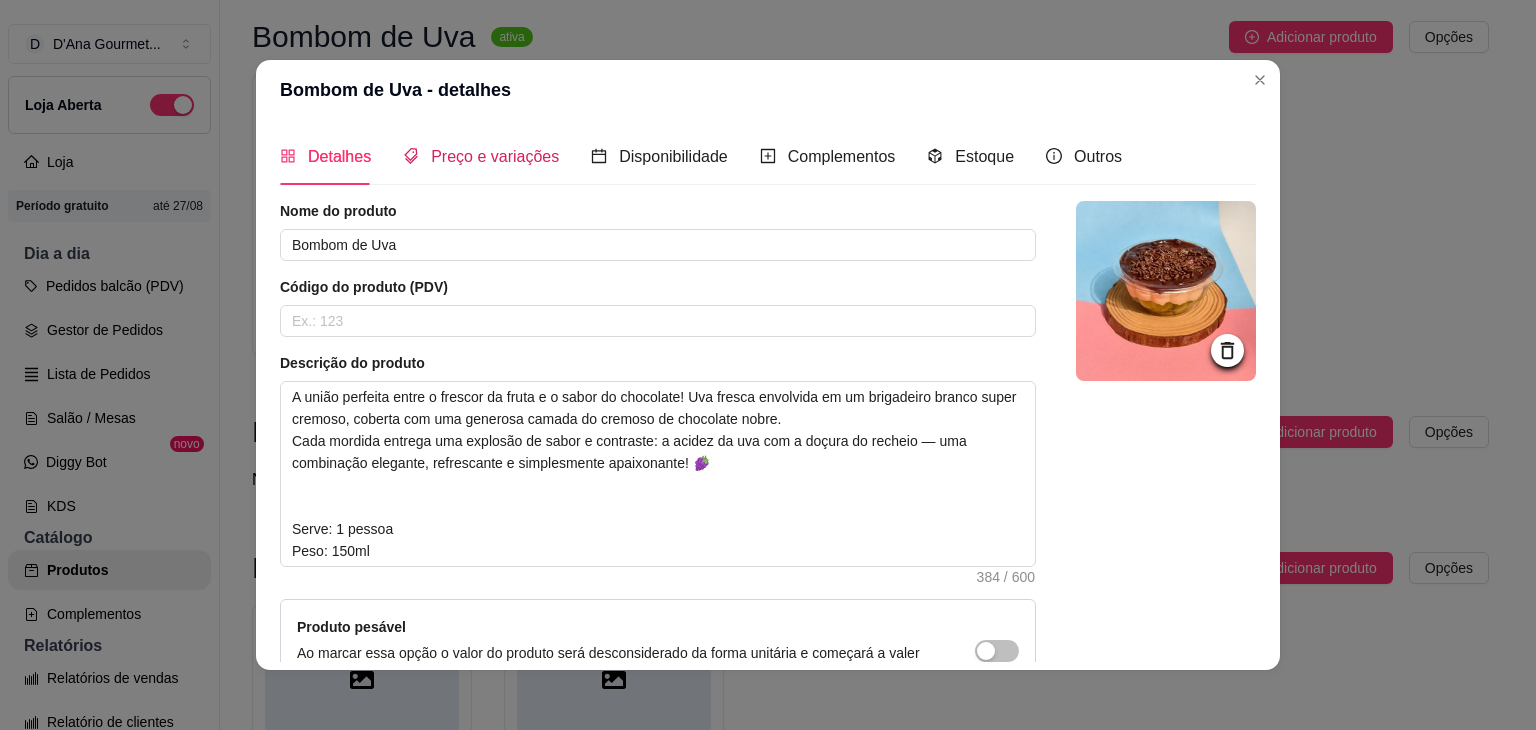 click on "Preço e variações" at bounding box center [495, 156] 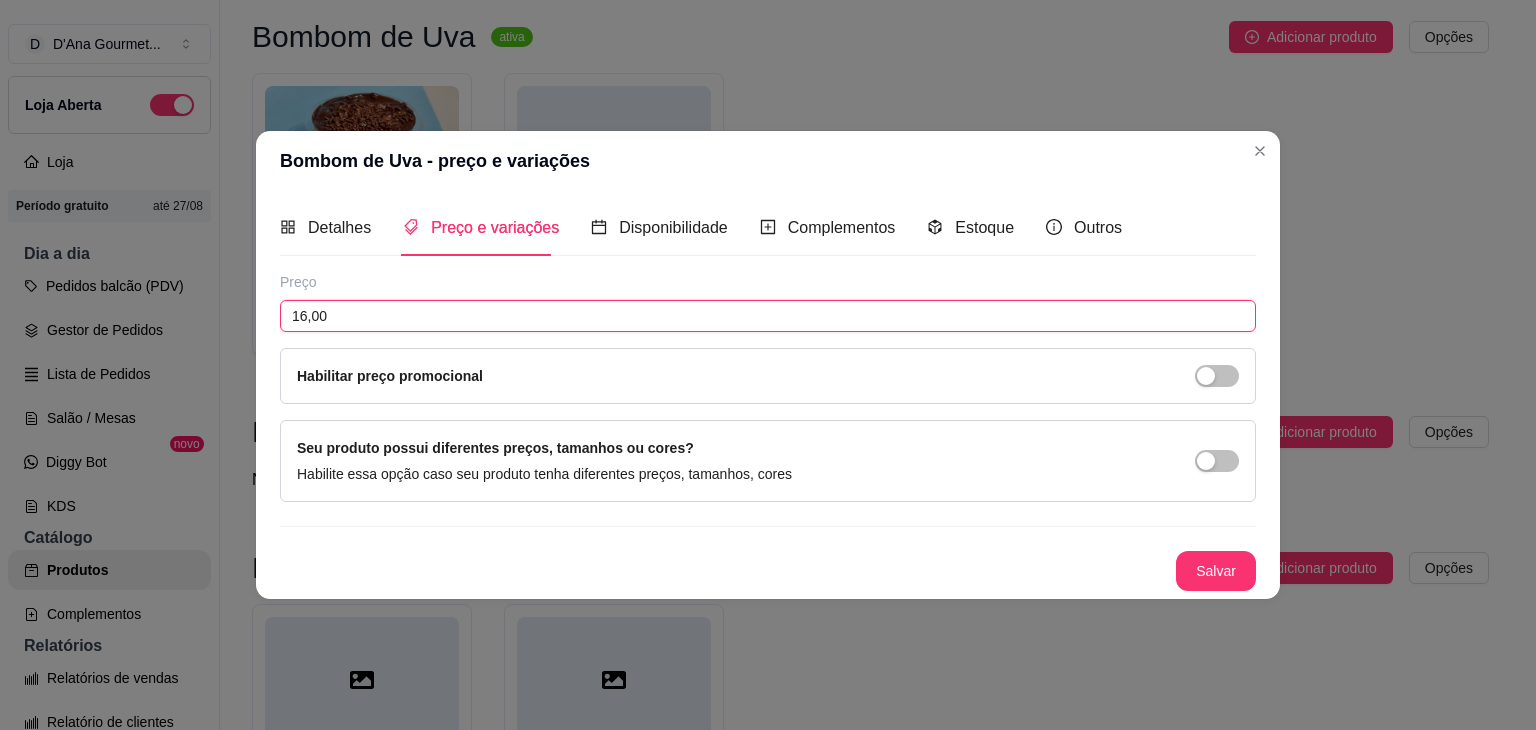 click on "16,00" at bounding box center [768, 316] 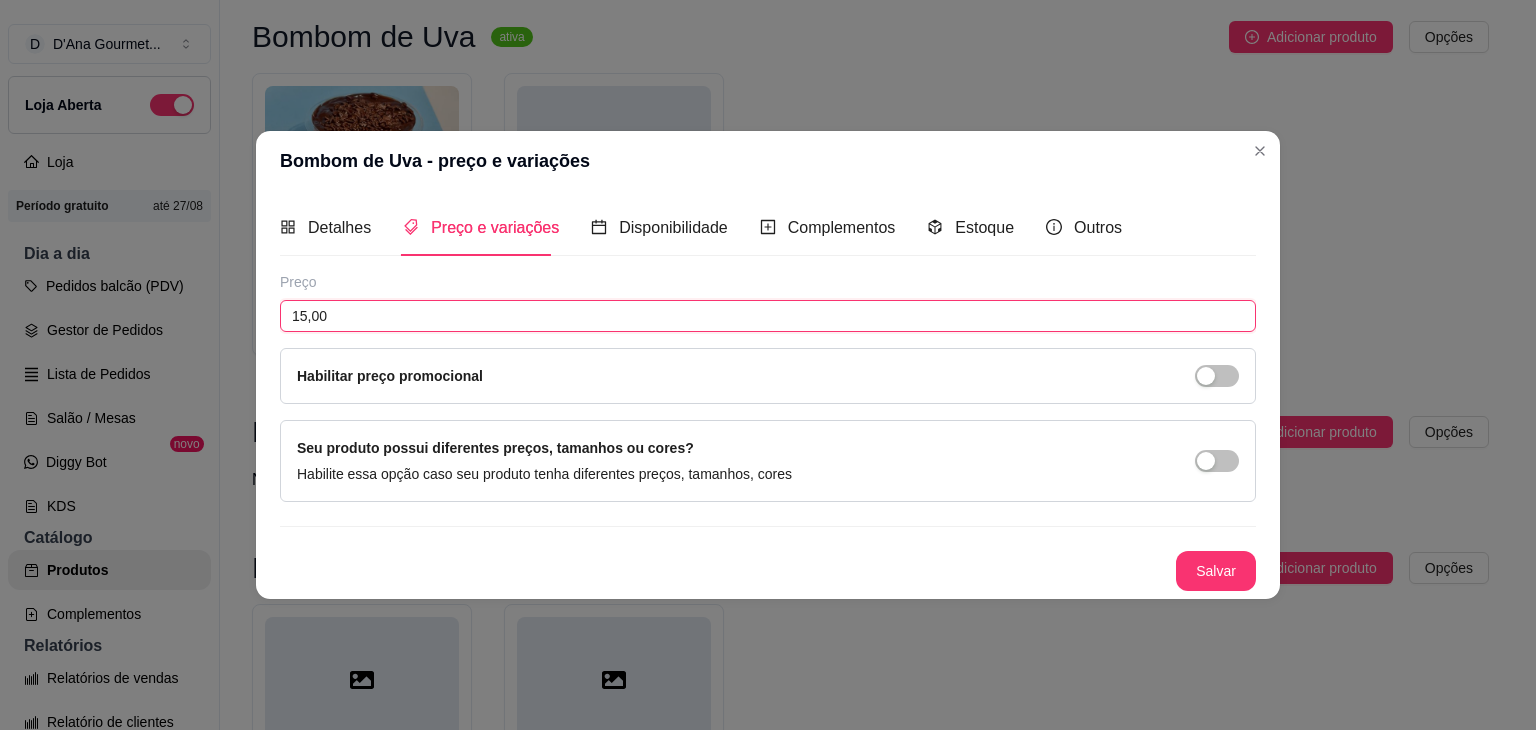 type on "15,00" 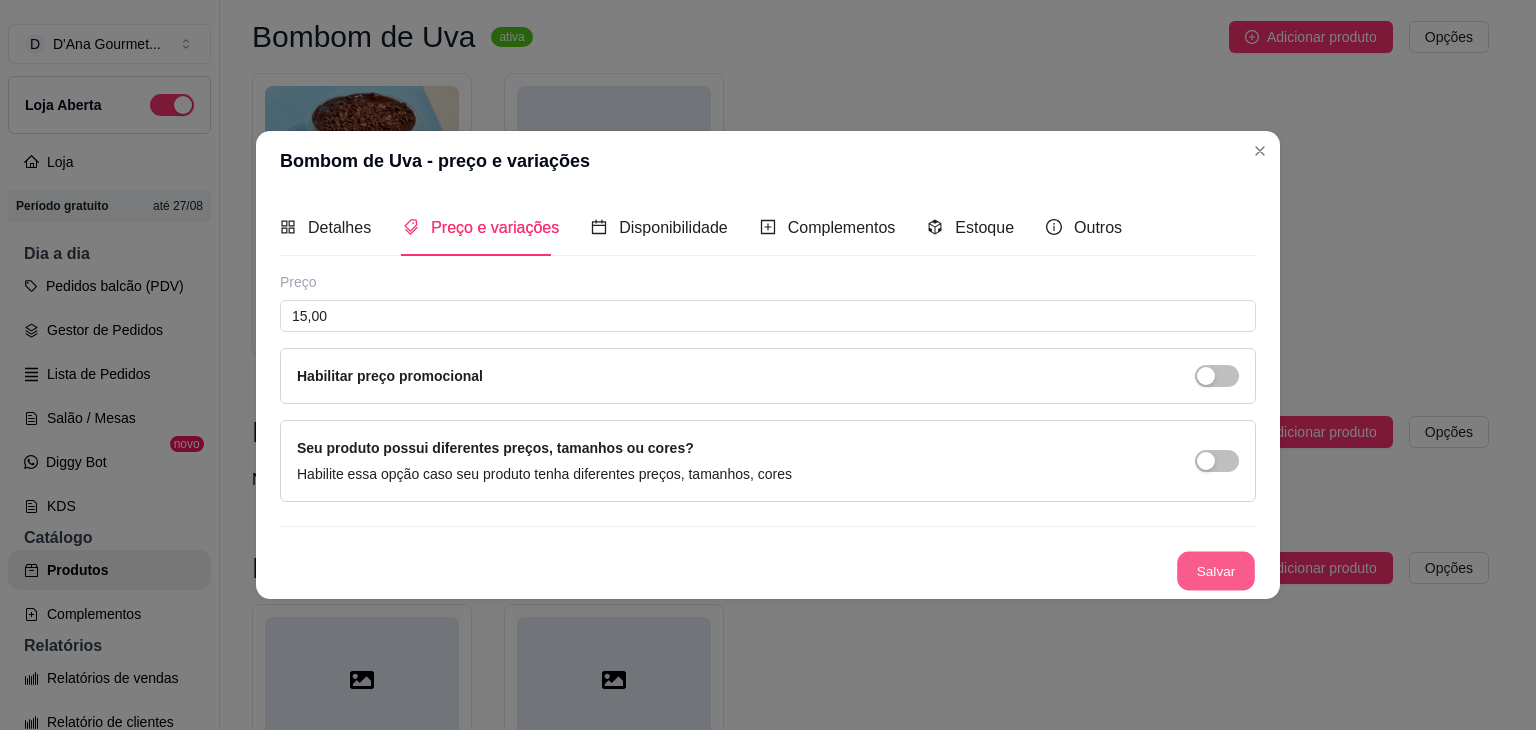 click on "Salvar" at bounding box center [1216, 571] 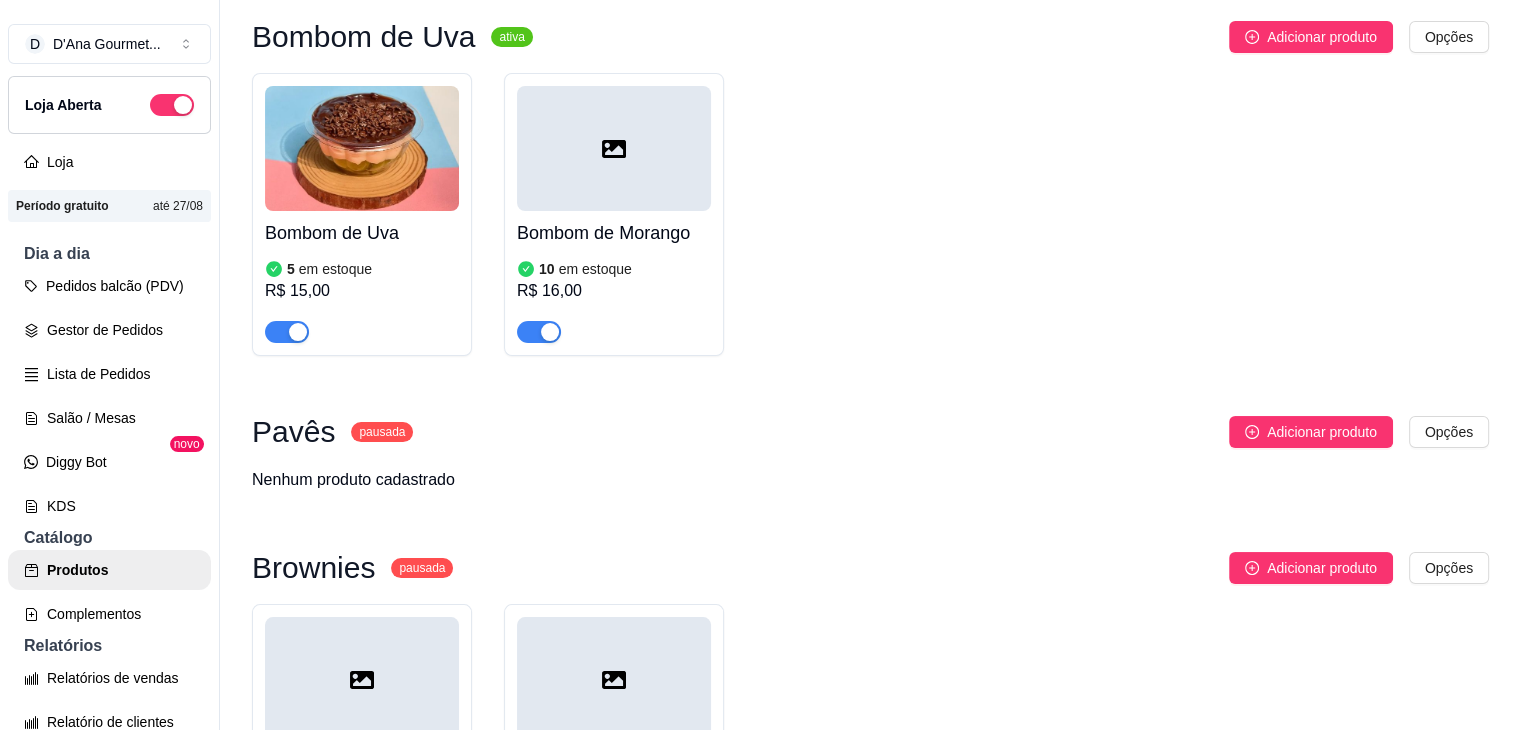 click on "em estoque" at bounding box center [335, 269] 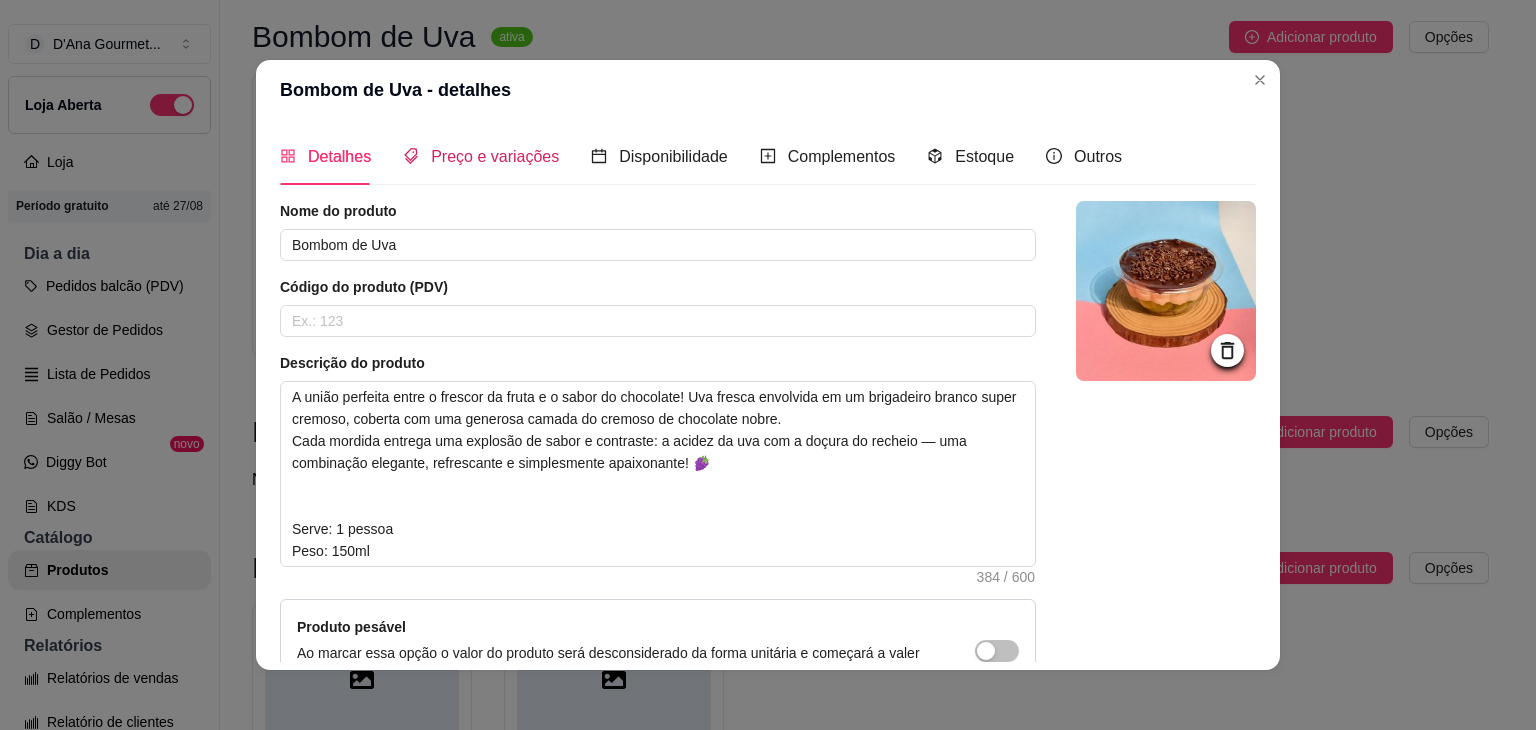 click on "Preço e variações" at bounding box center [495, 156] 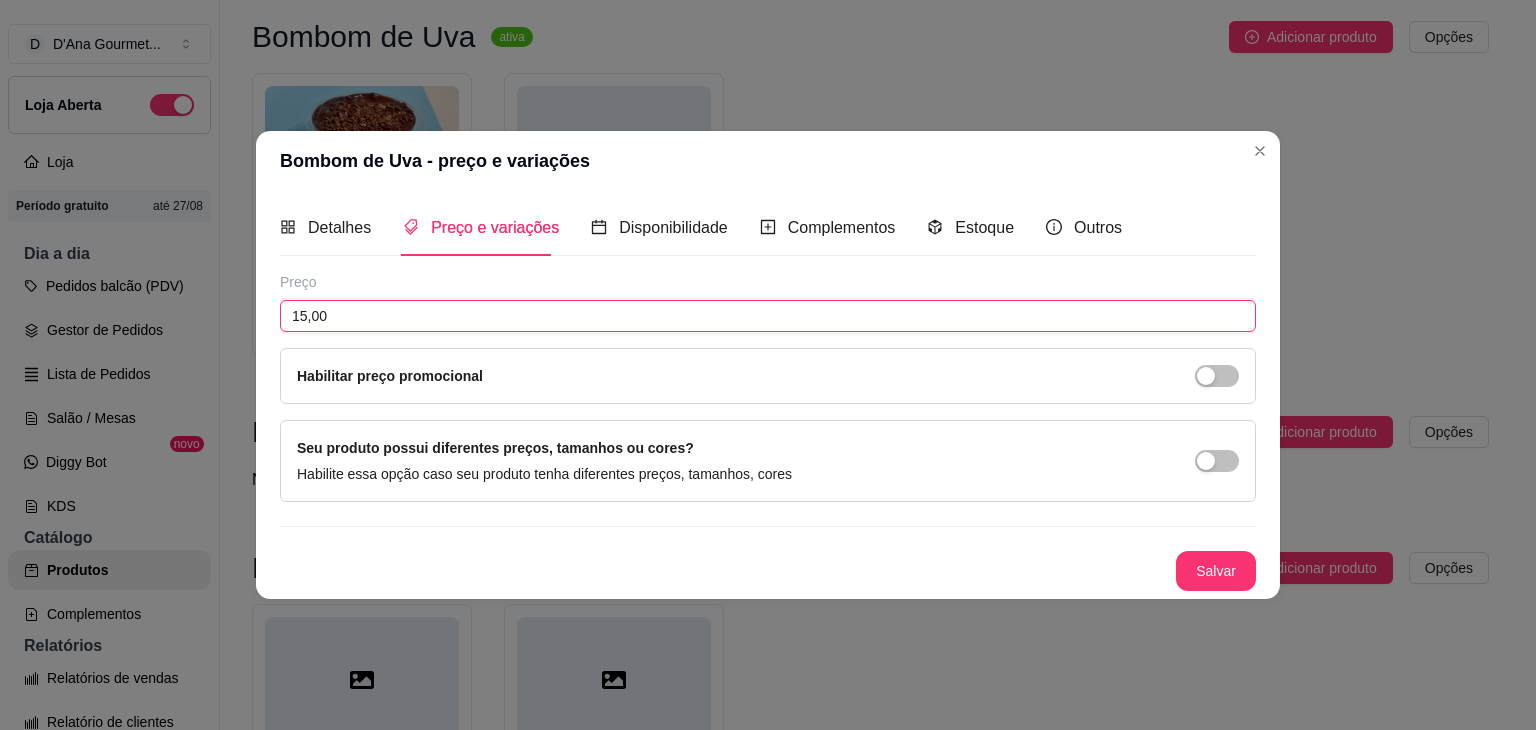 click on "15,00" at bounding box center (768, 316) 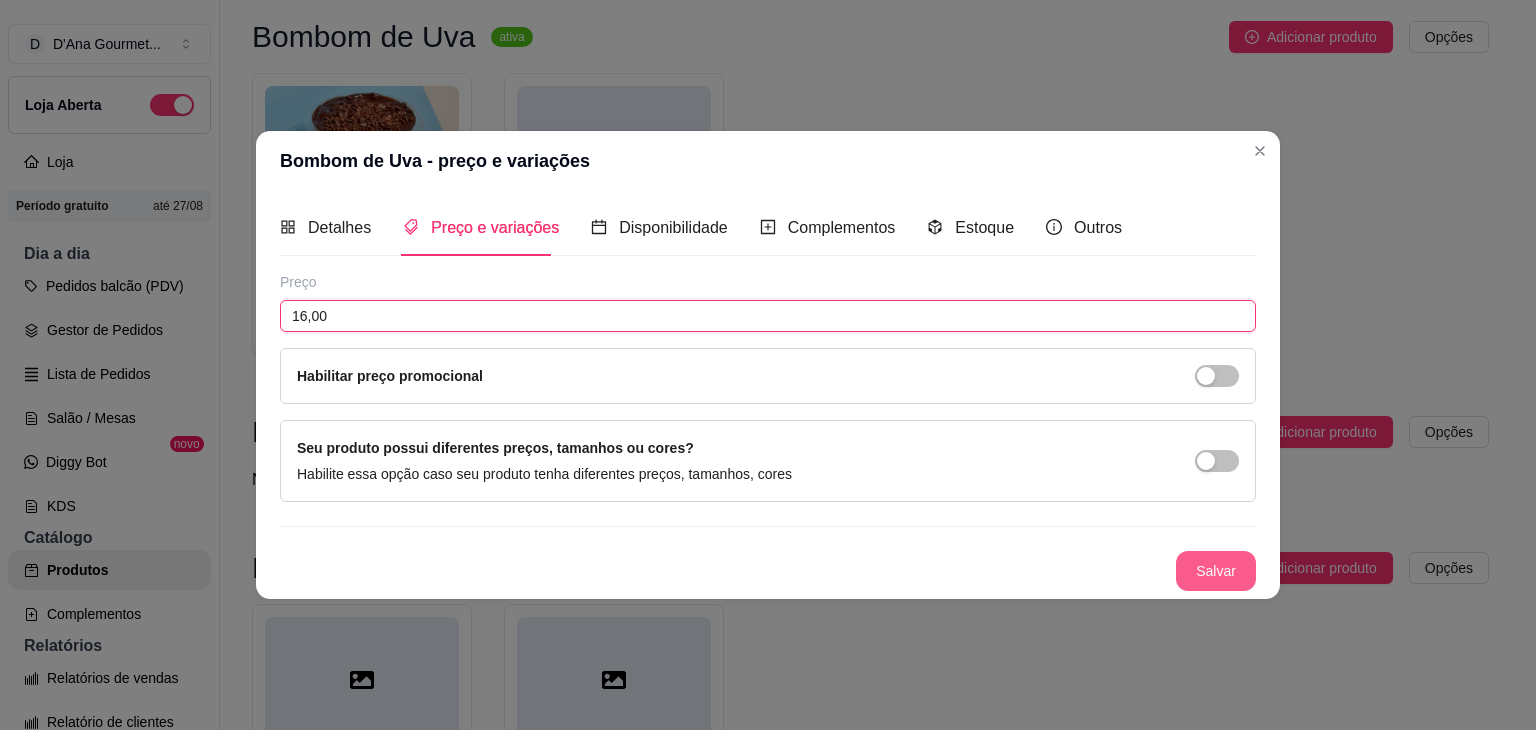 type on "16,00" 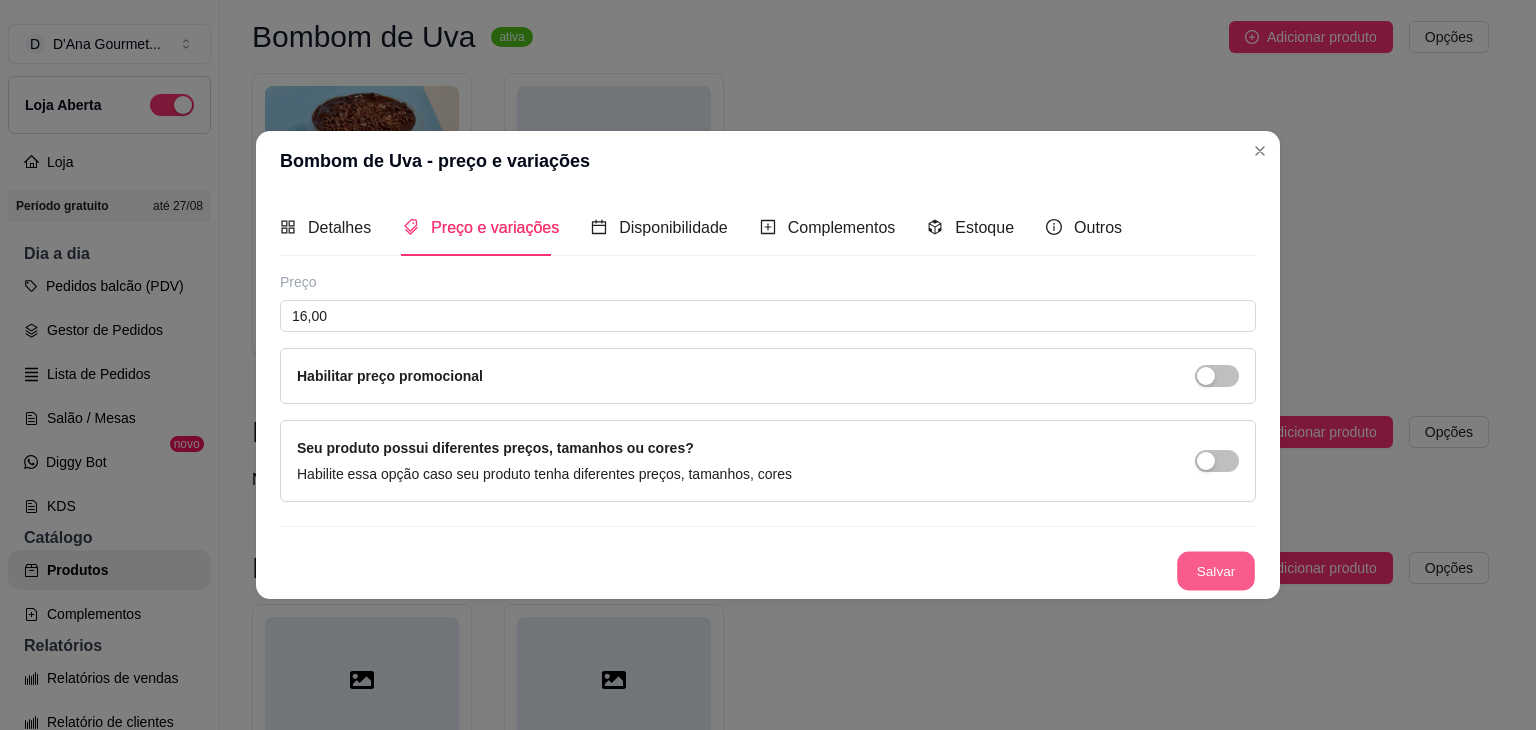 click on "Salvar" at bounding box center [1216, 571] 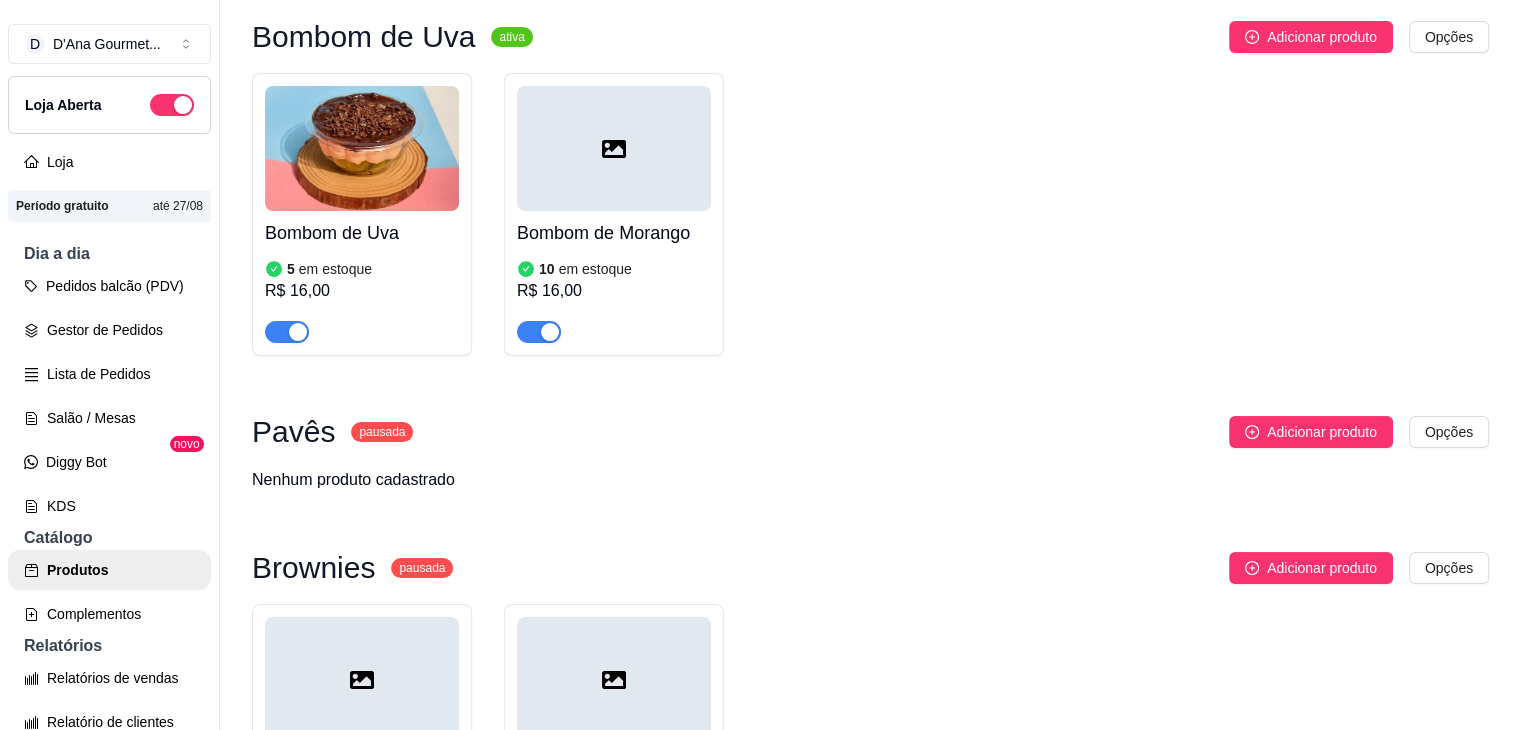 click on "Bombom de Uva   5 em estoque R$ 16,00 Bombom de Morango   10 em estoque R$ 16,00" at bounding box center (870, 214) 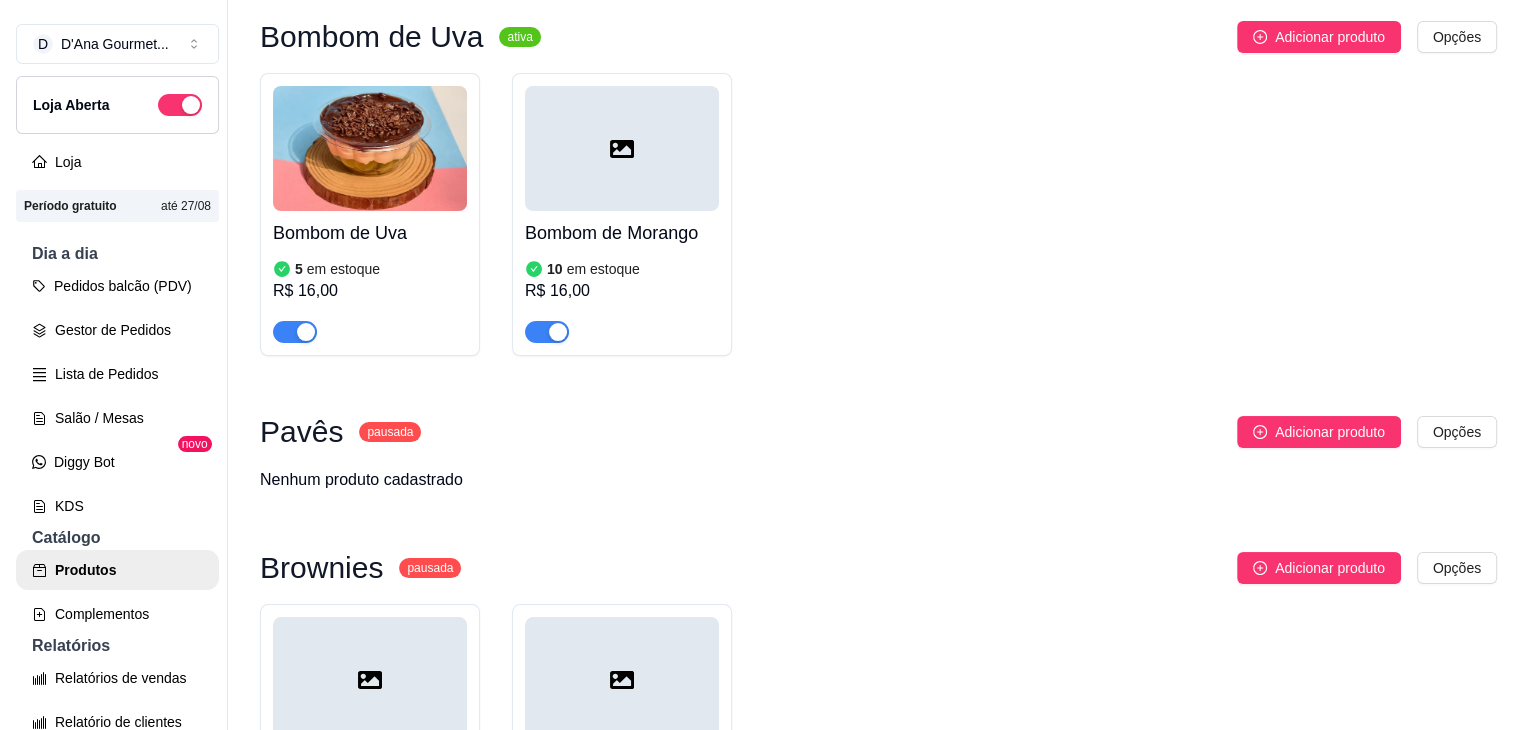 scroll, scrollTop: 2629, scrollLeft: 0, axis: vertical 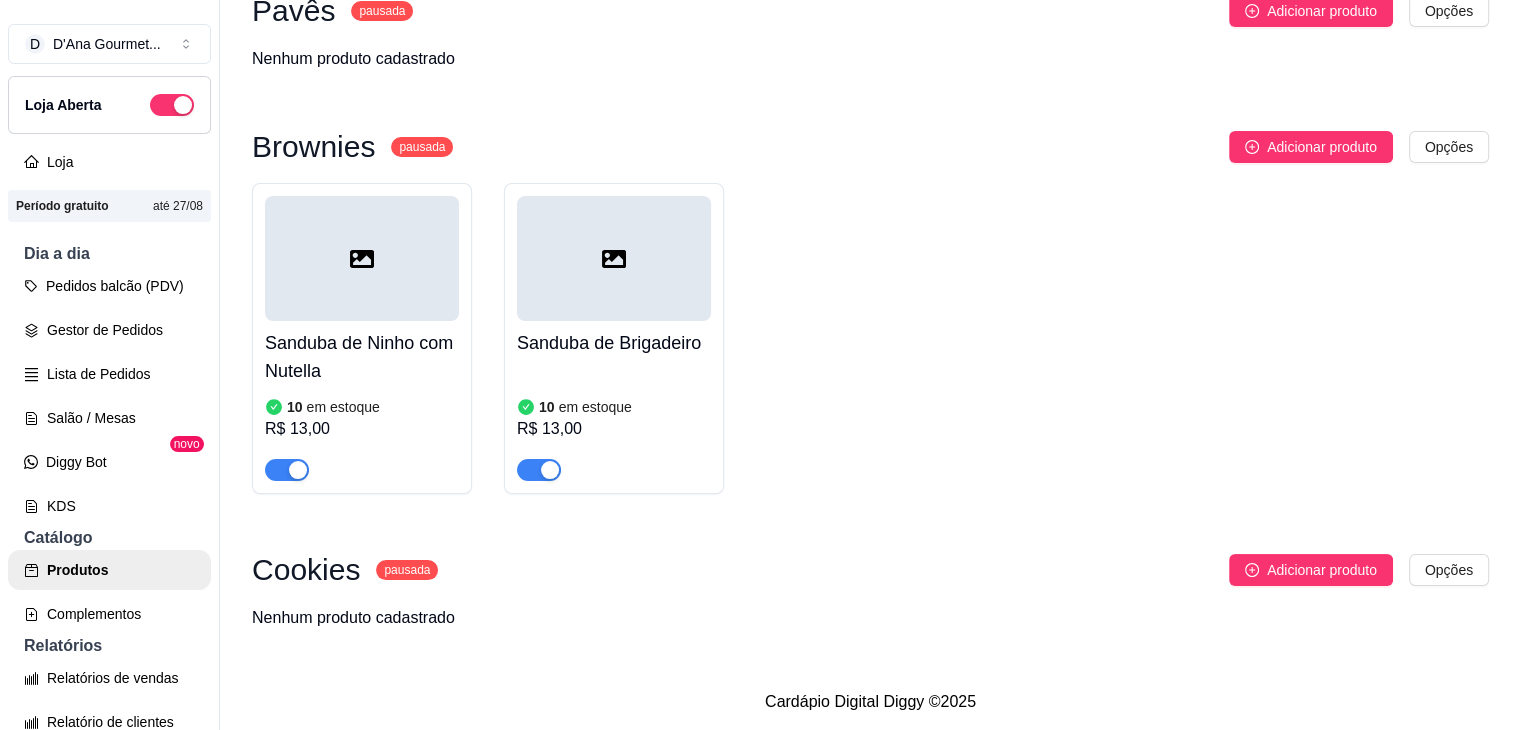 click on "Sanduba de Ninho com Nutella" at bounding box center [362, 357] 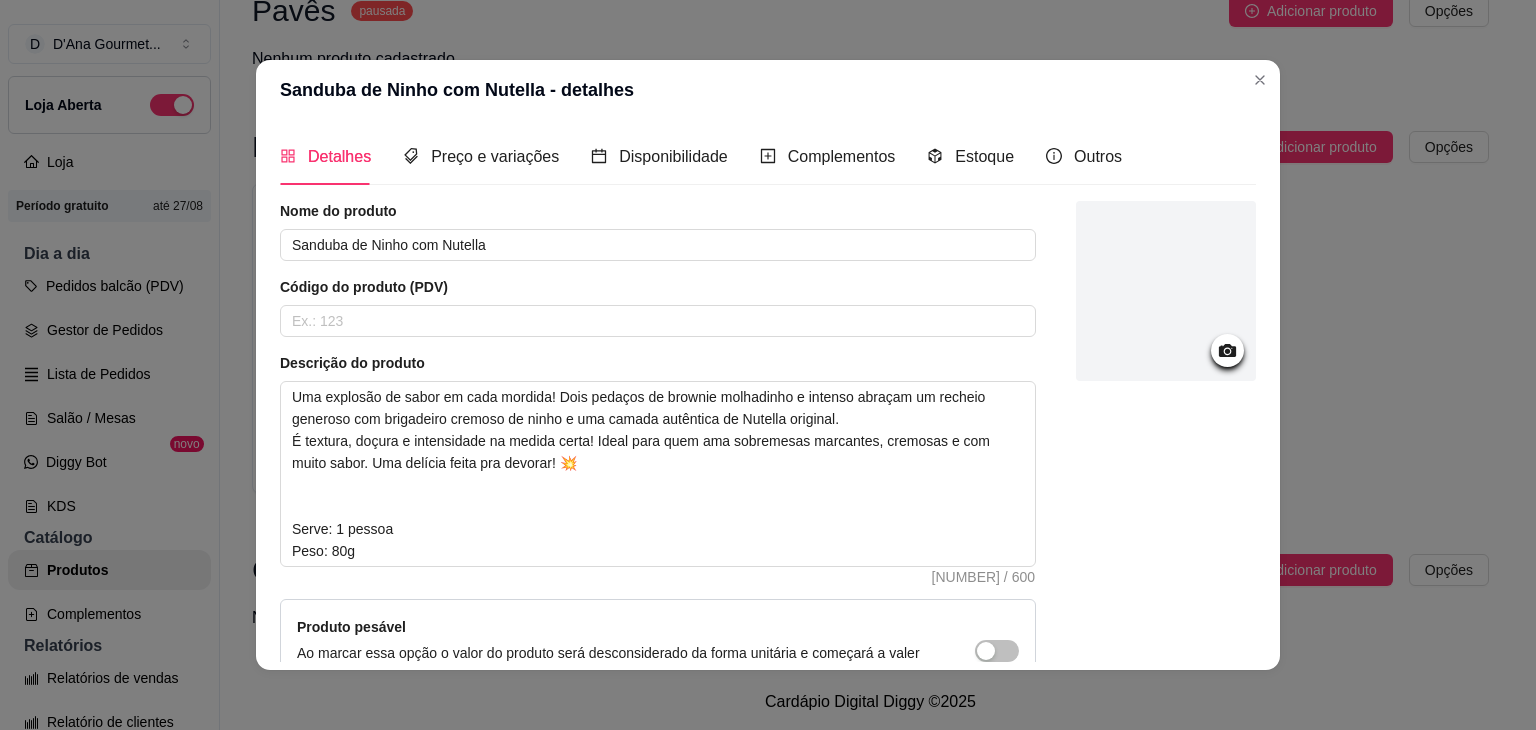 click 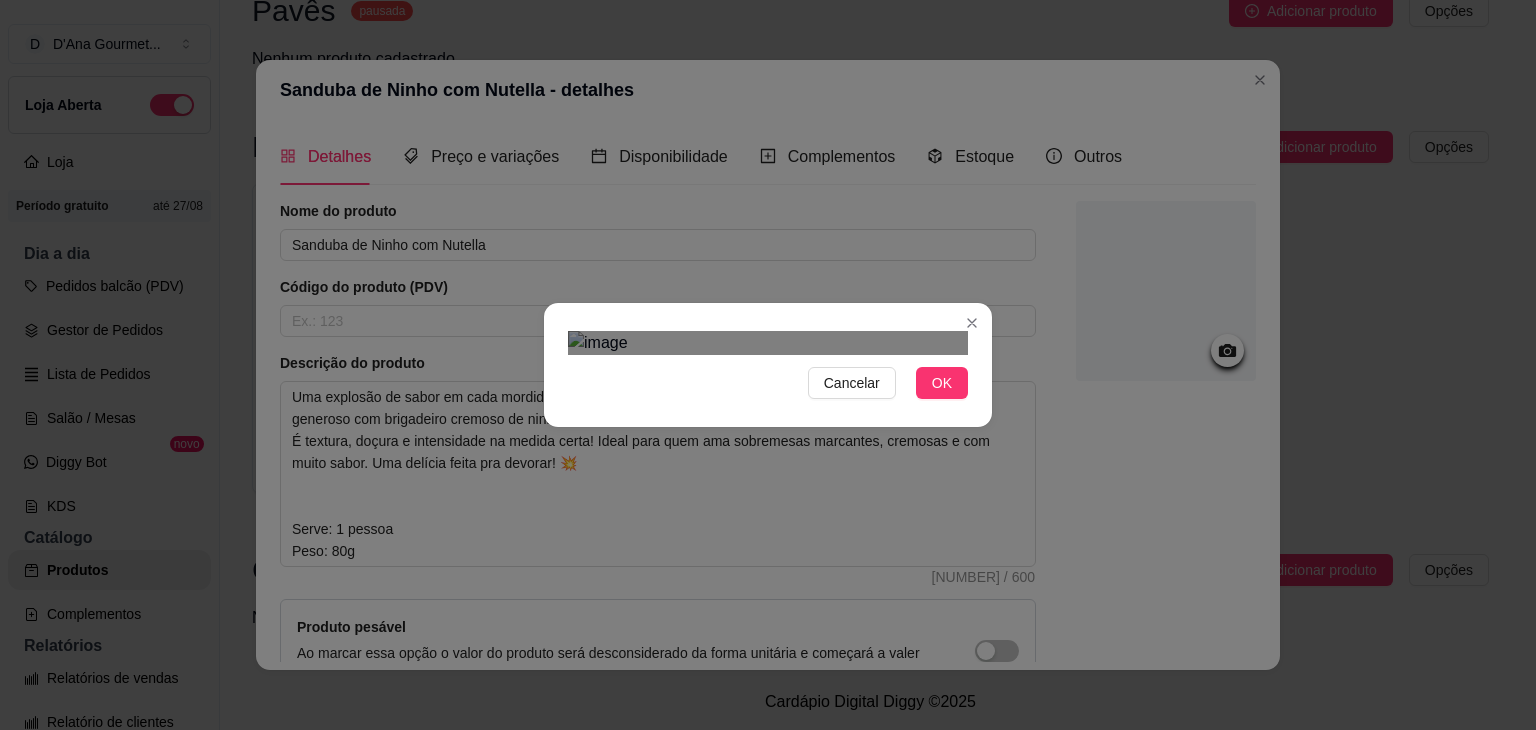 click at bounding box center [757, 591] 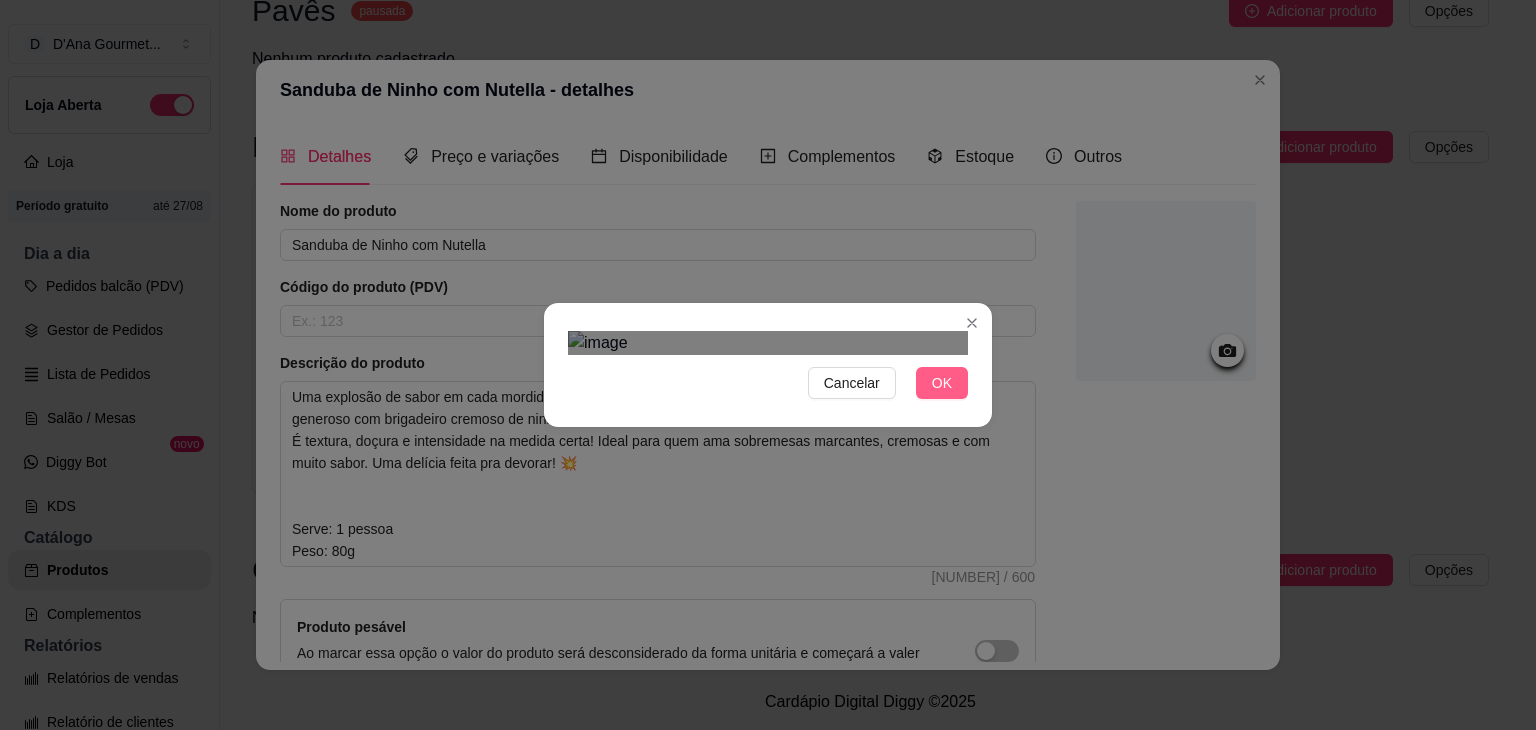 click on "OK" at bounding box center [942, 383] 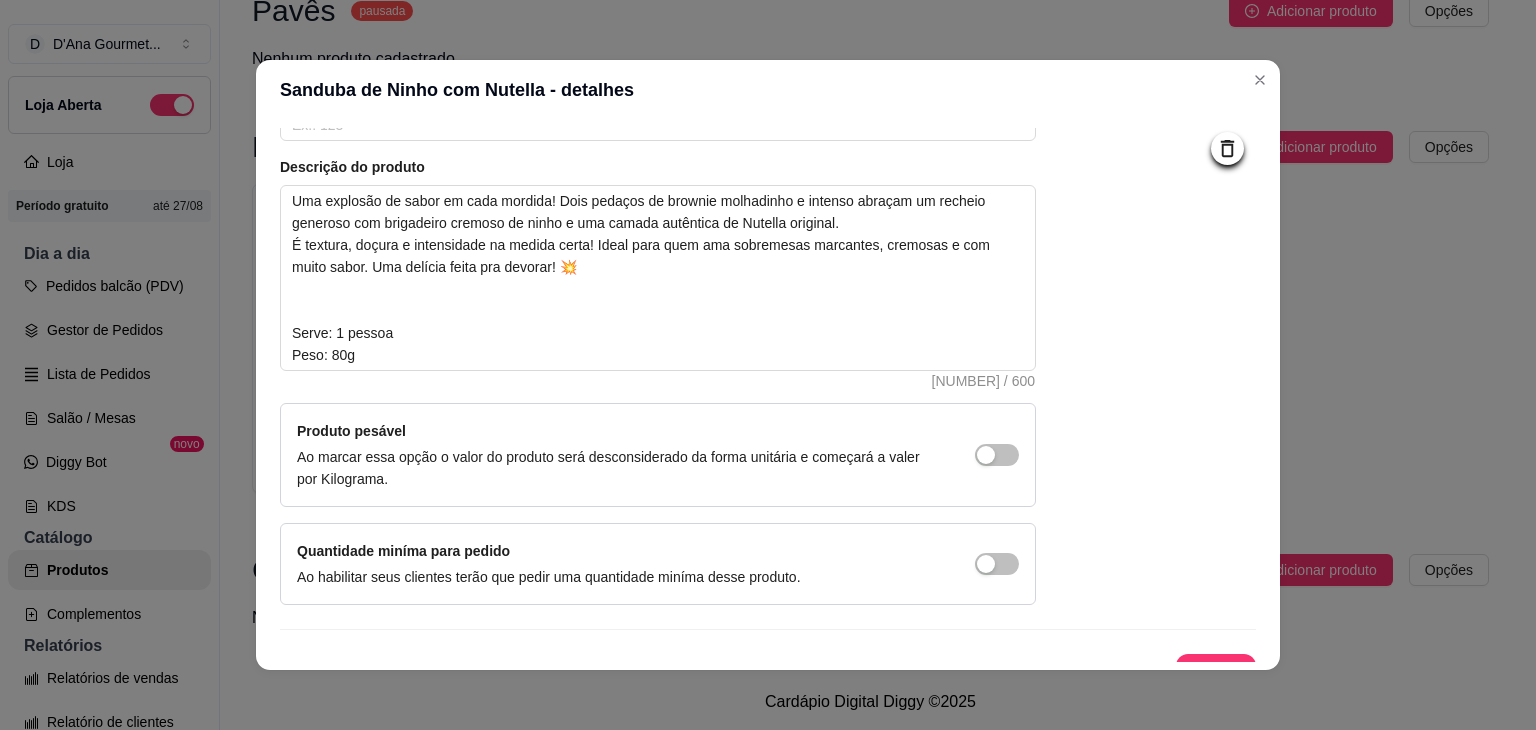 scroll, scrollTop: 226, scrollLeft: 0, axis: vertical 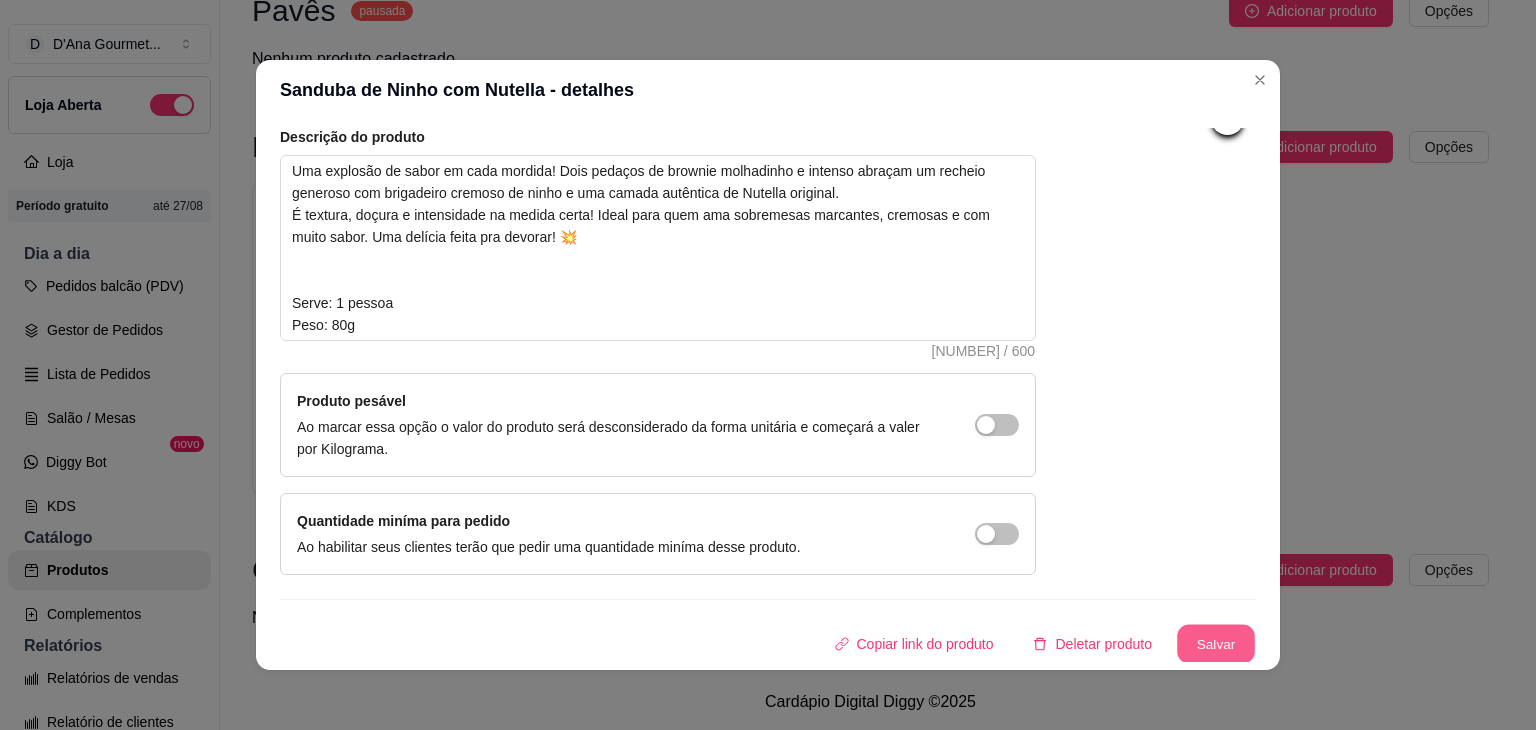 click on "Salvar" at bounding box center [1216, 644] 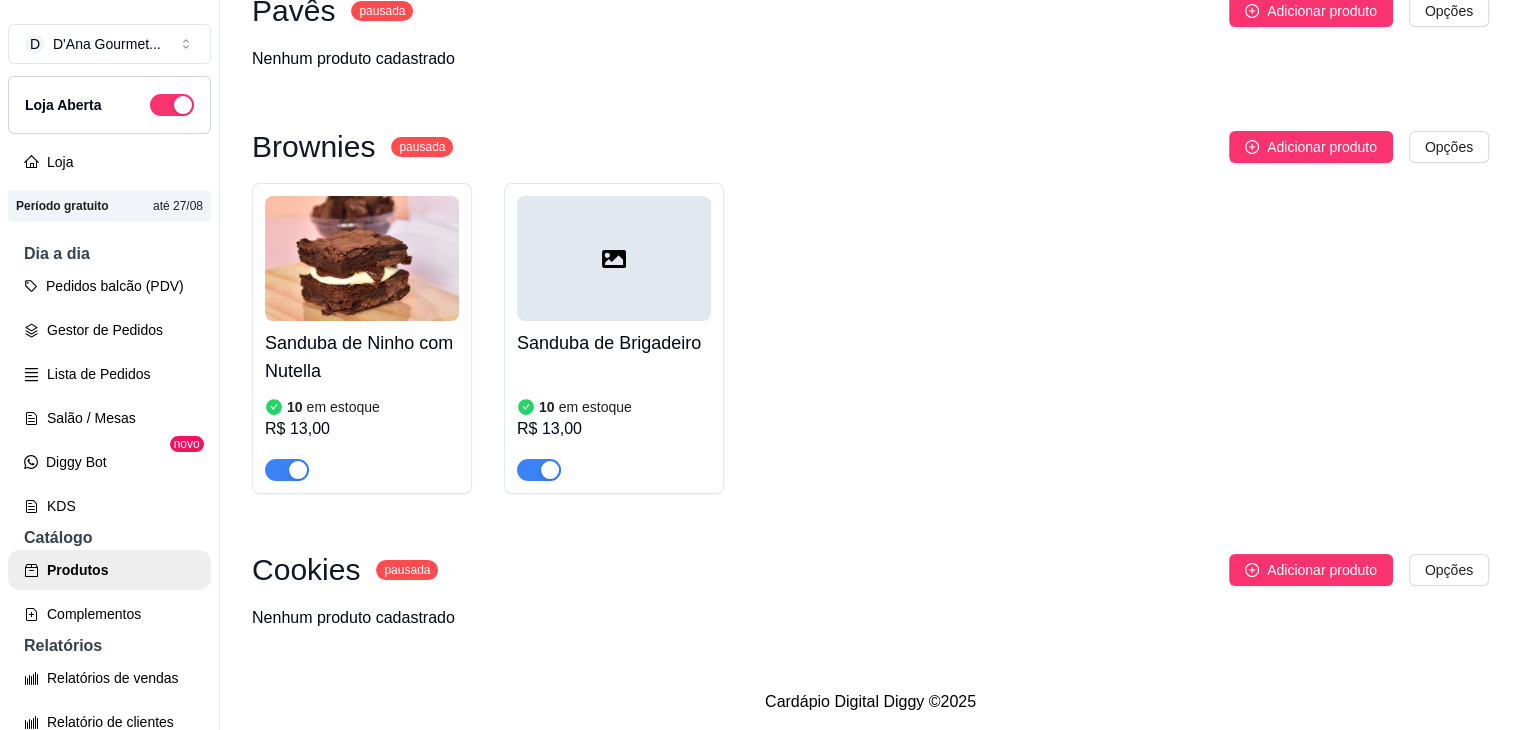 click at bounding box center (614, 258) 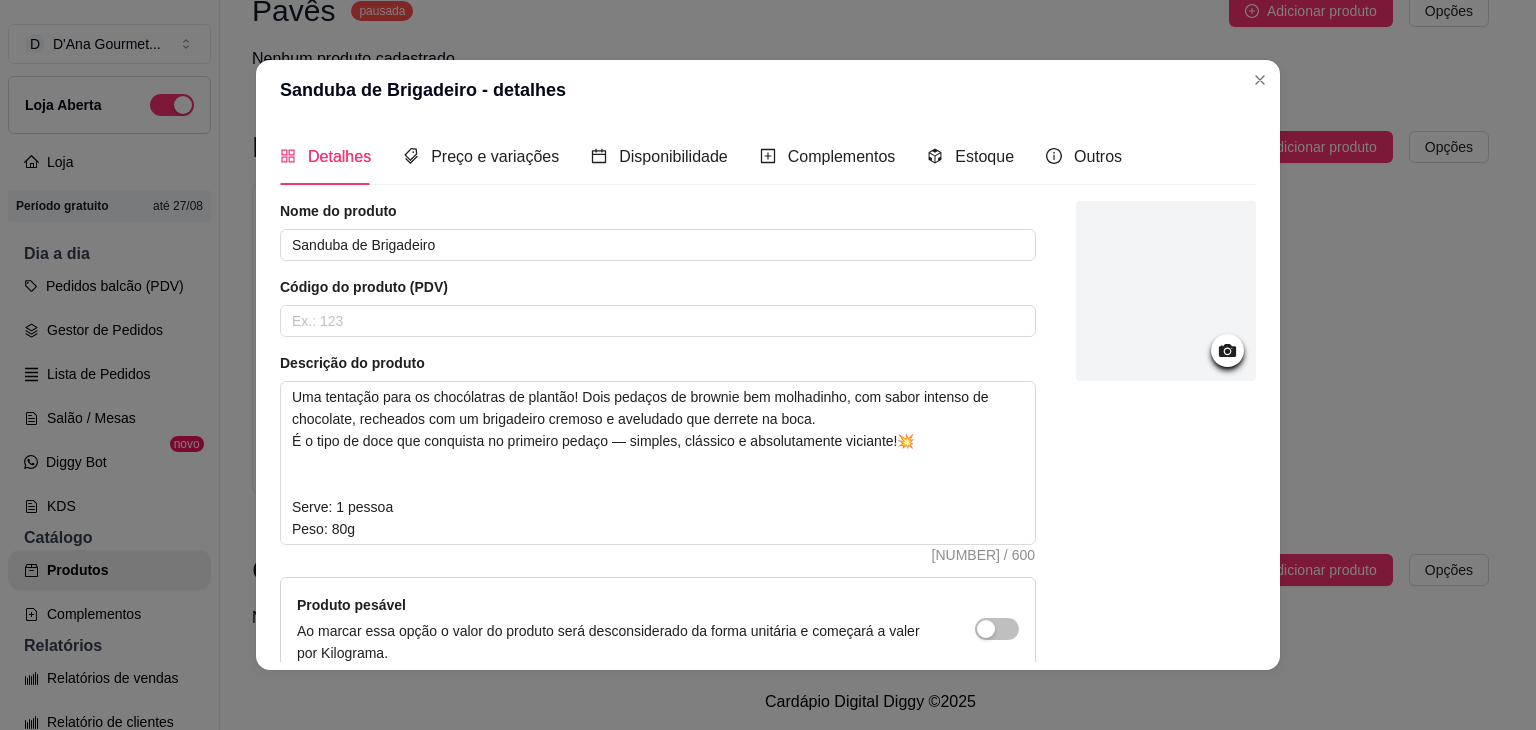 click 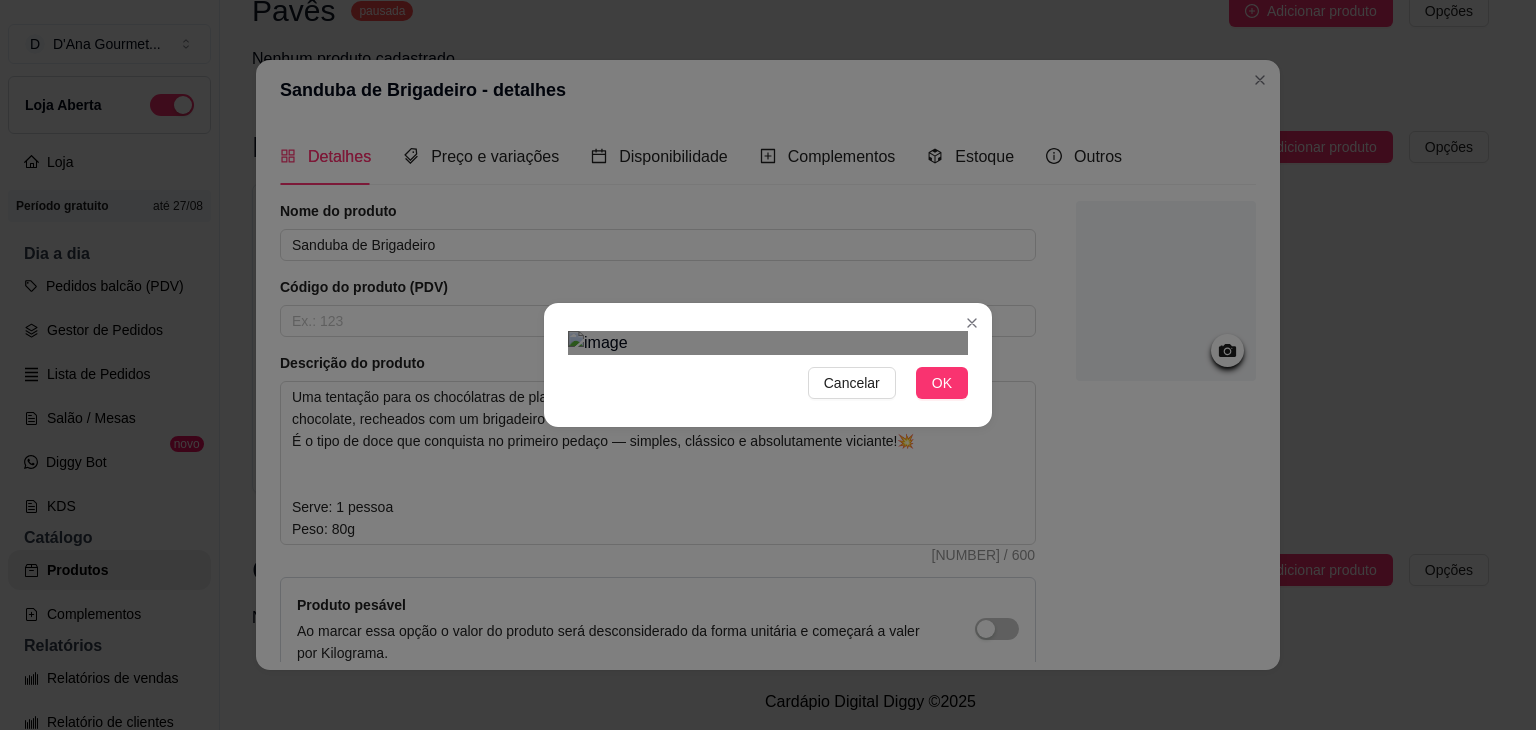 click at bounding box center [748, 589] 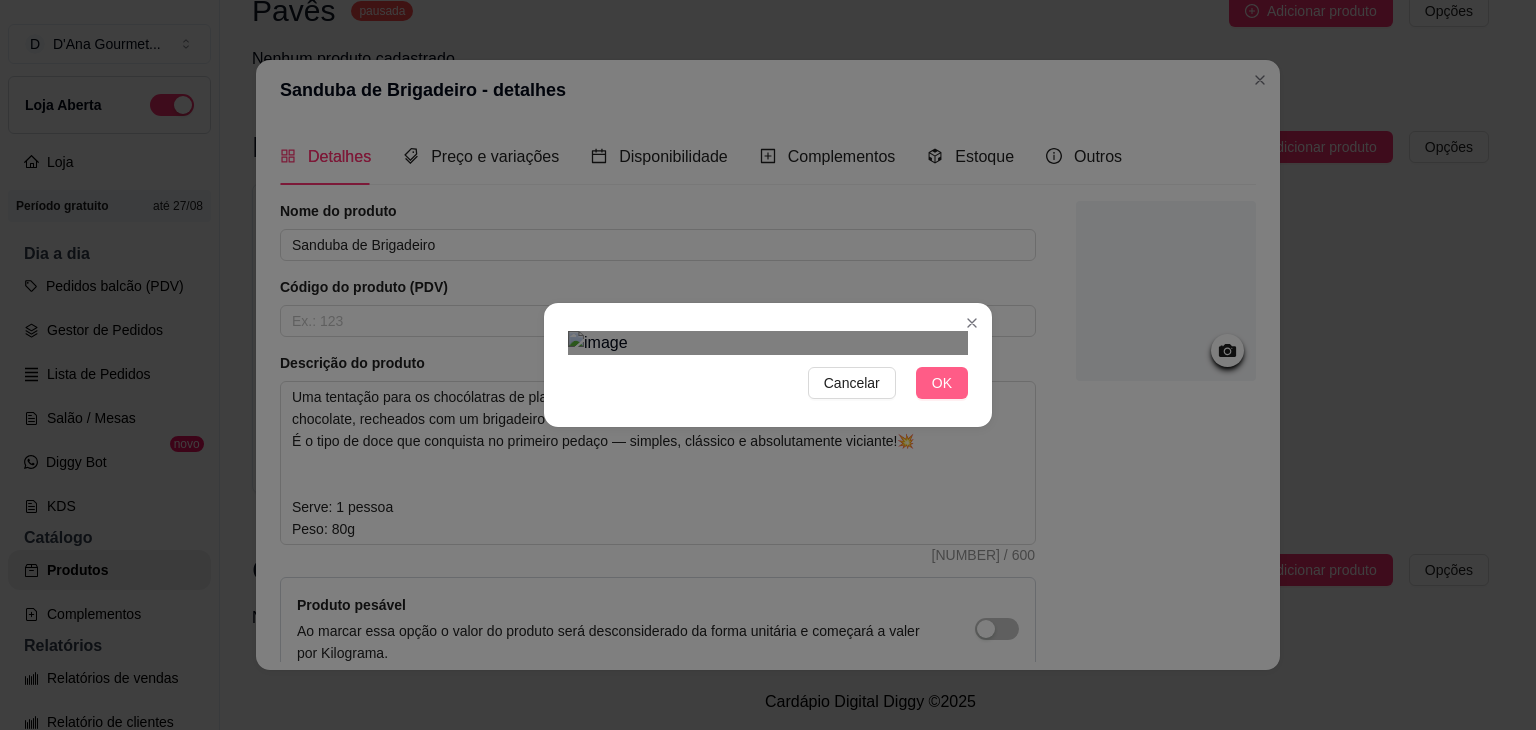 click on "OK" at bounding box center (942, 383) 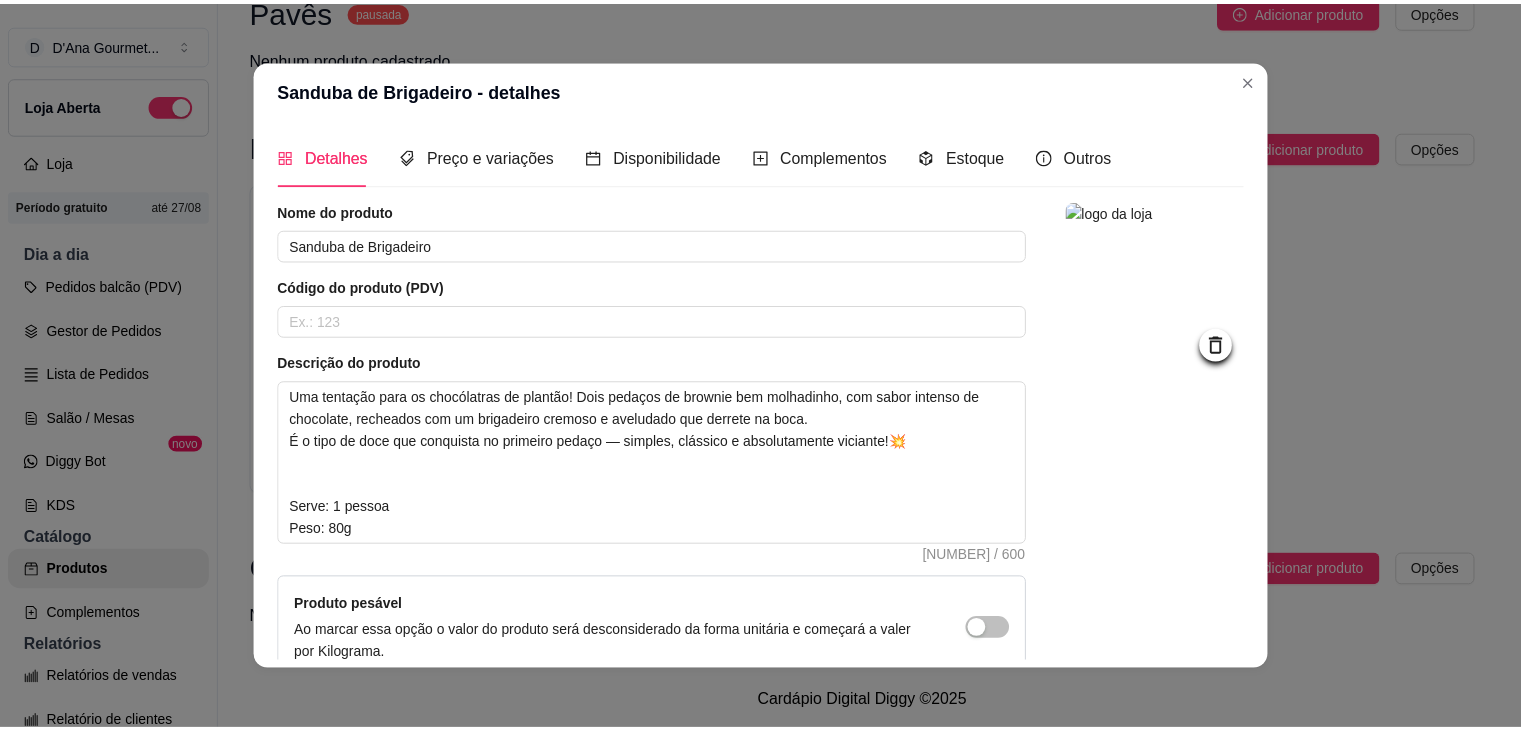 scroll, scrollTop: 204, scrollLeft: 0, axis: vertical 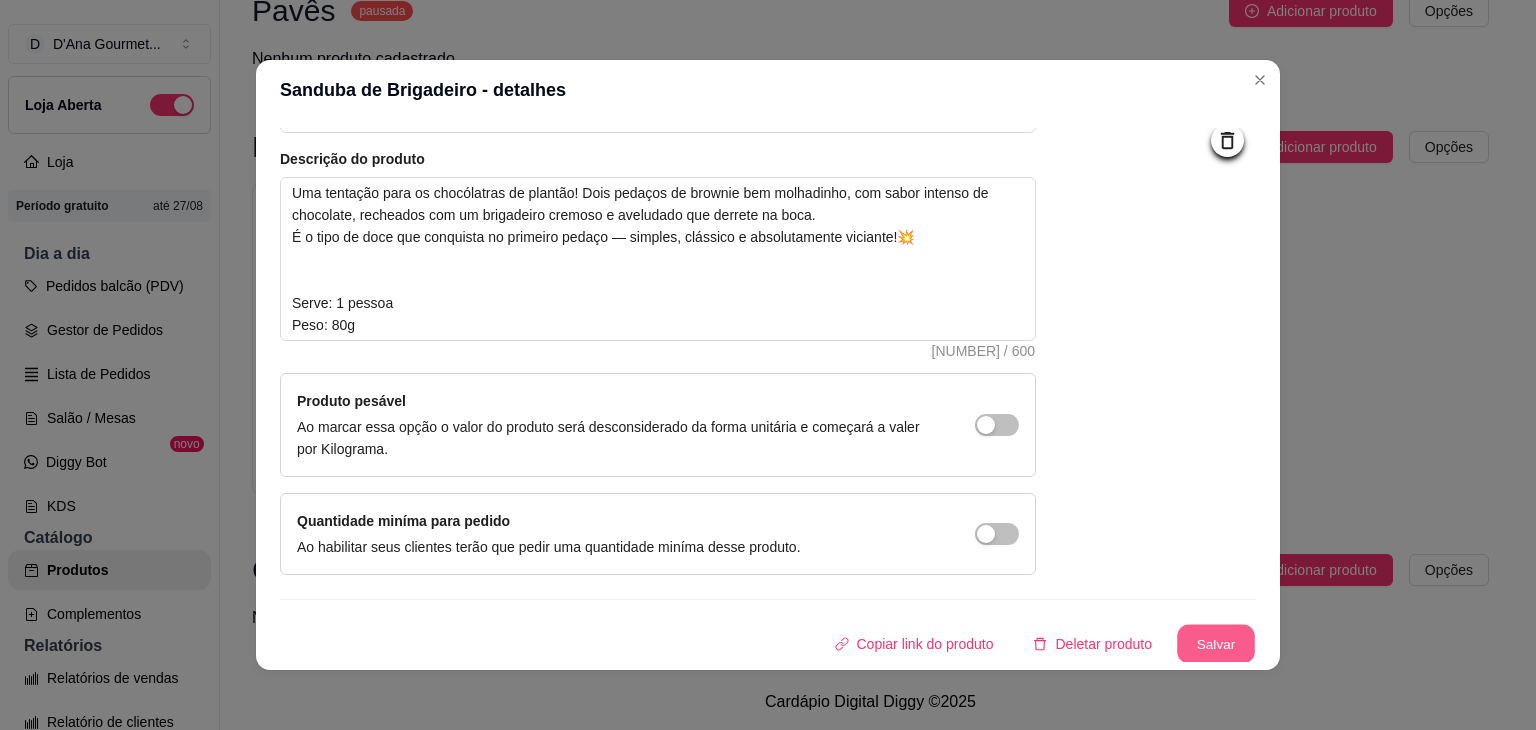 click on "Salvar" at bounding box center (1216, 644) 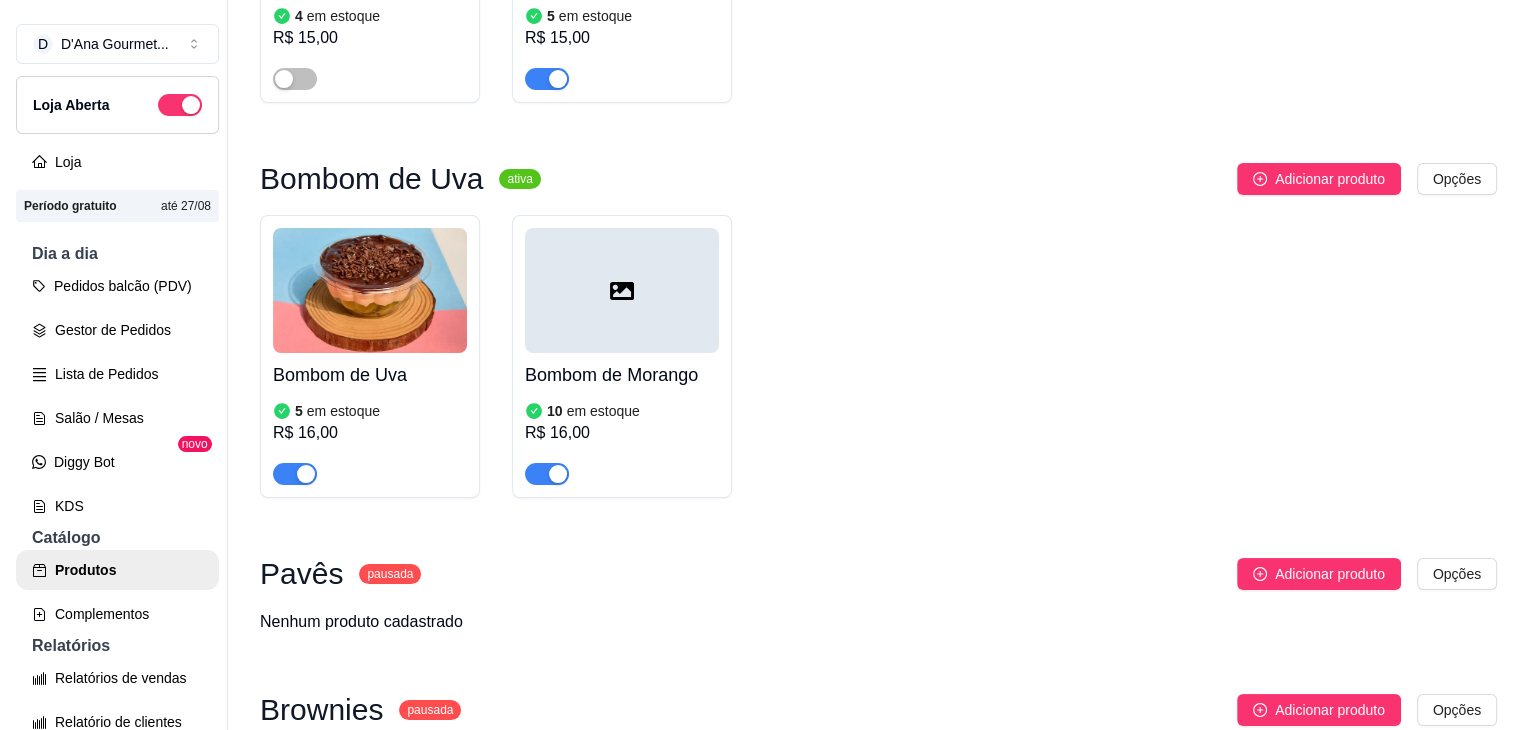 scroll, scrollTop: 1992, scrollLeft: 0, axis: vertical 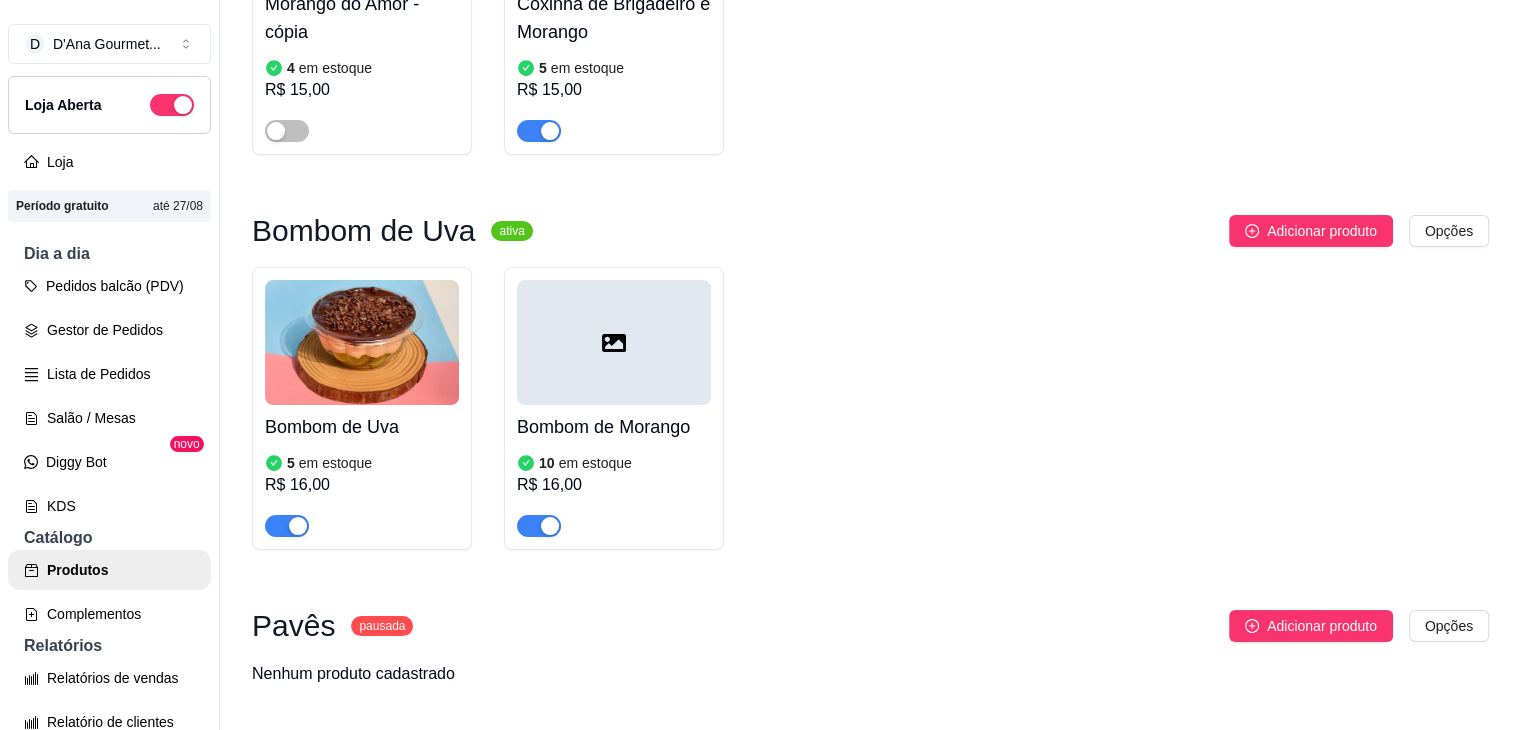 click at bounding box center (614, 342) 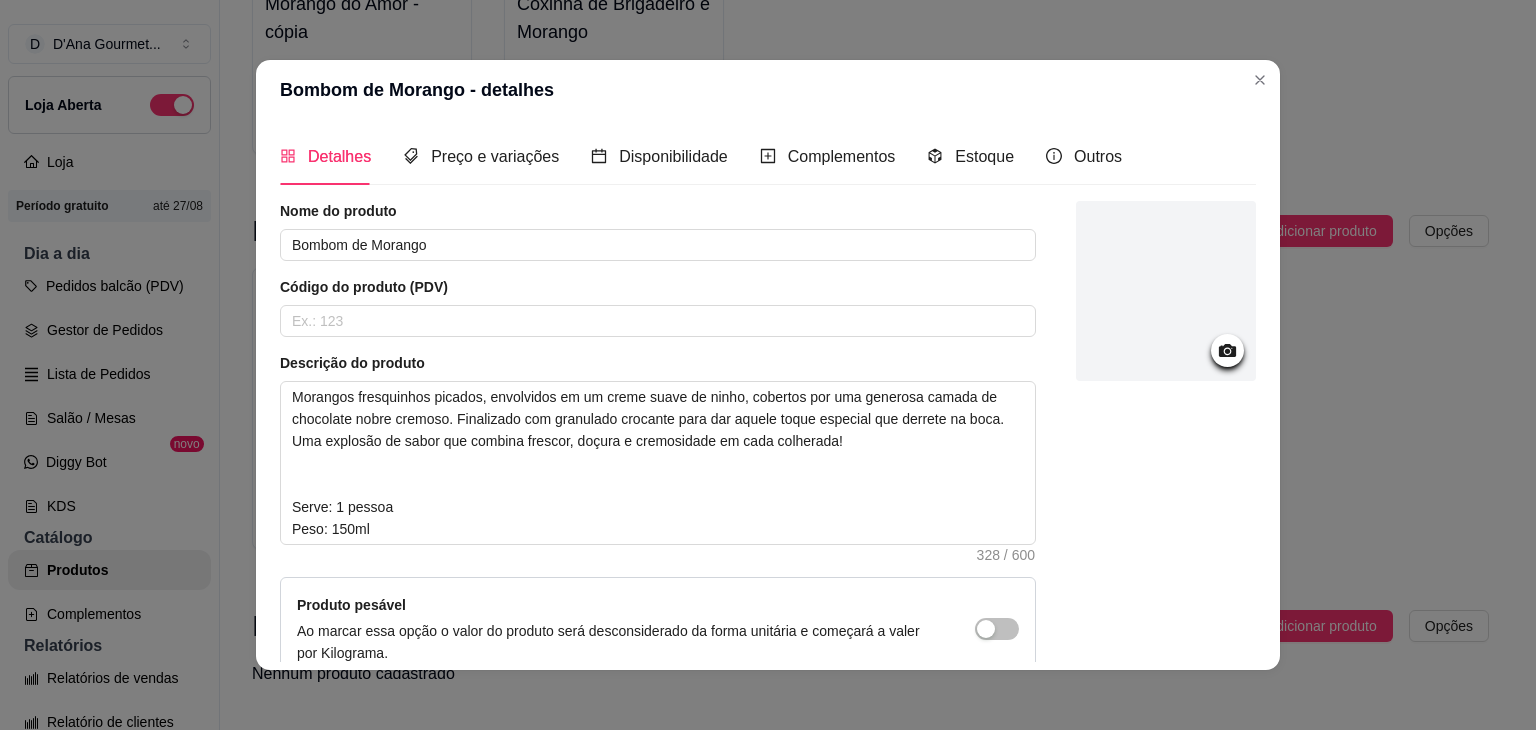 click 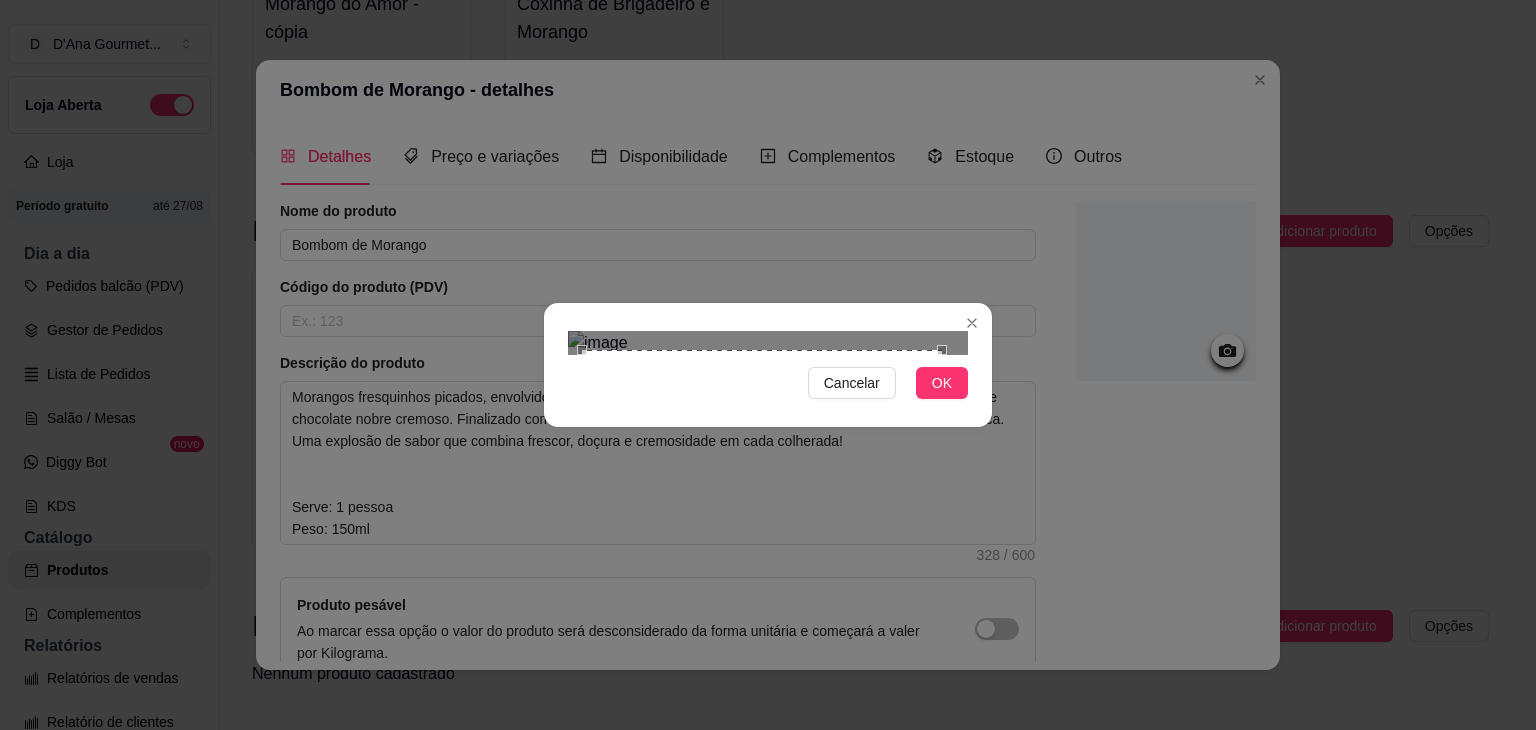 click at bounding box center [762, 530] 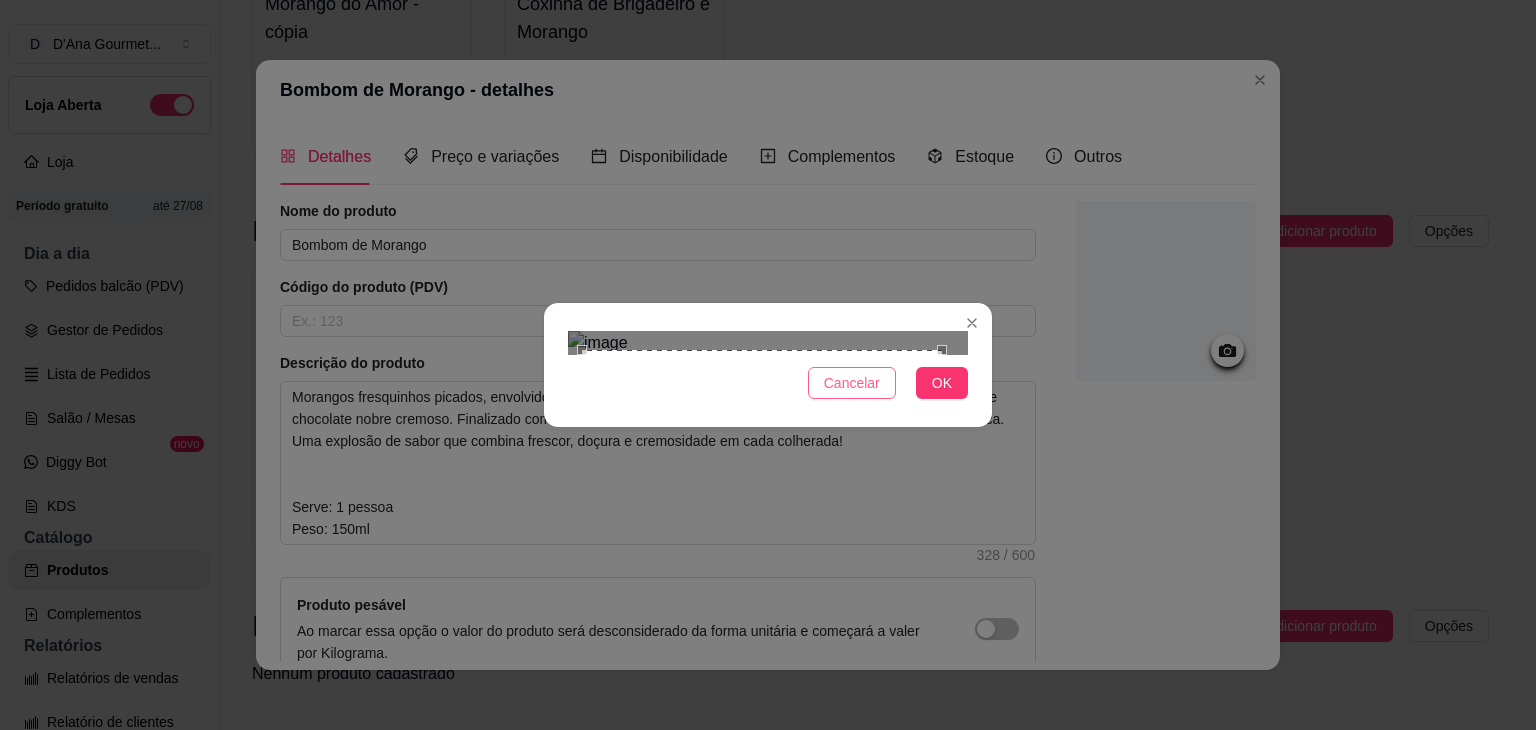 click on "Cancelar" at bounding box center (852, 383) 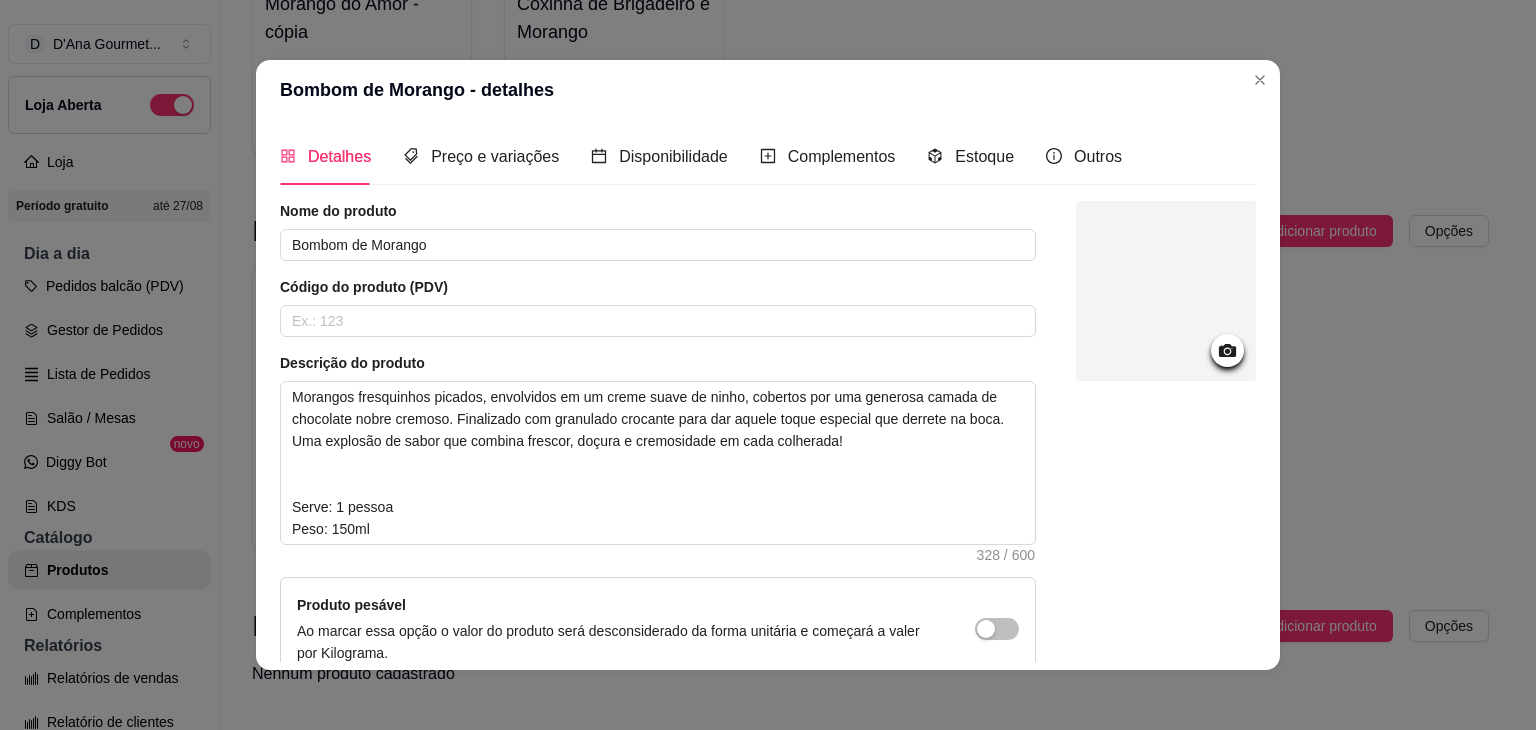 click at bounding box center [1166, 291] 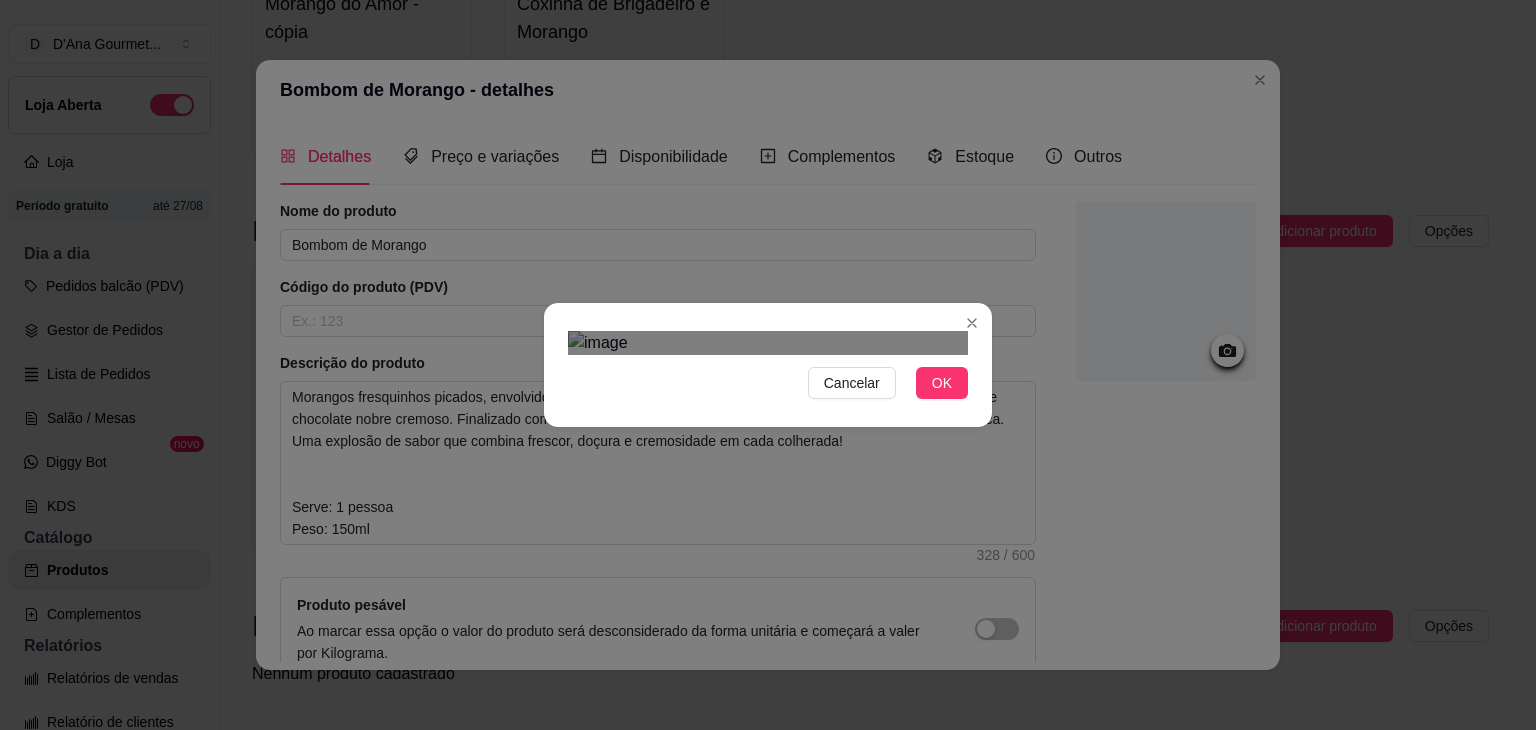 click at bounding box center [768, 669] 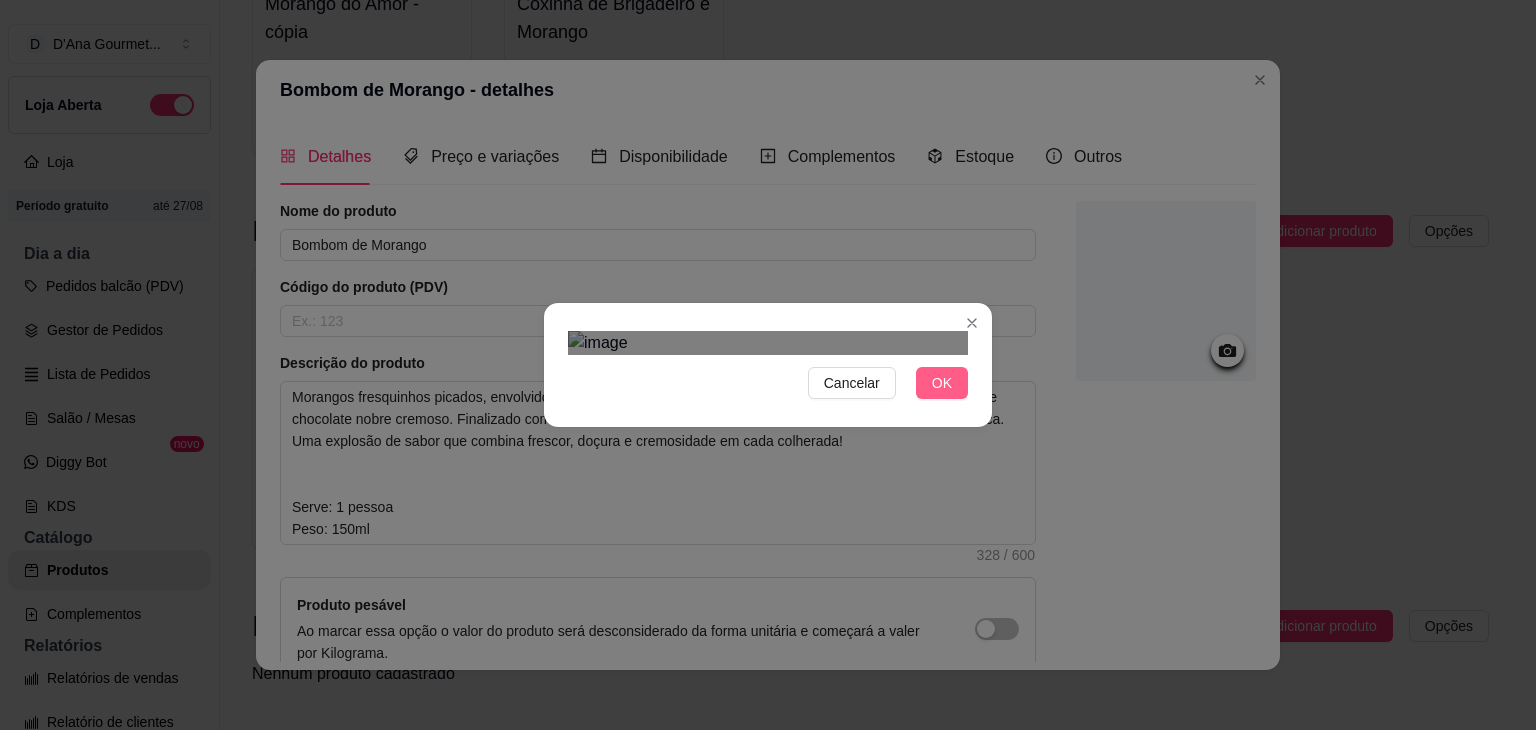 click on "OK" at bounding box center (942, 383) 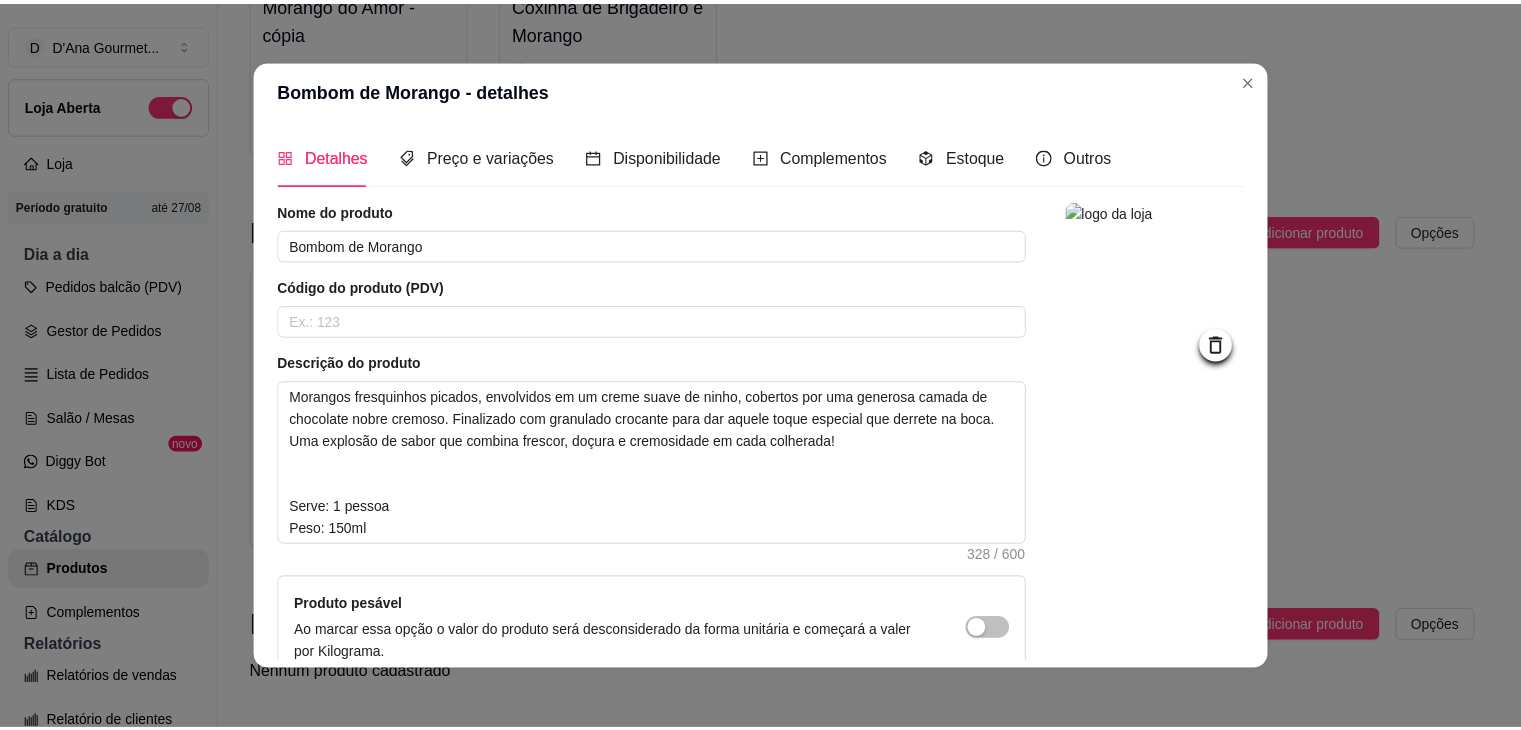 scroll, scrollTop: 204, scrollLeft: 0, axis: vertical 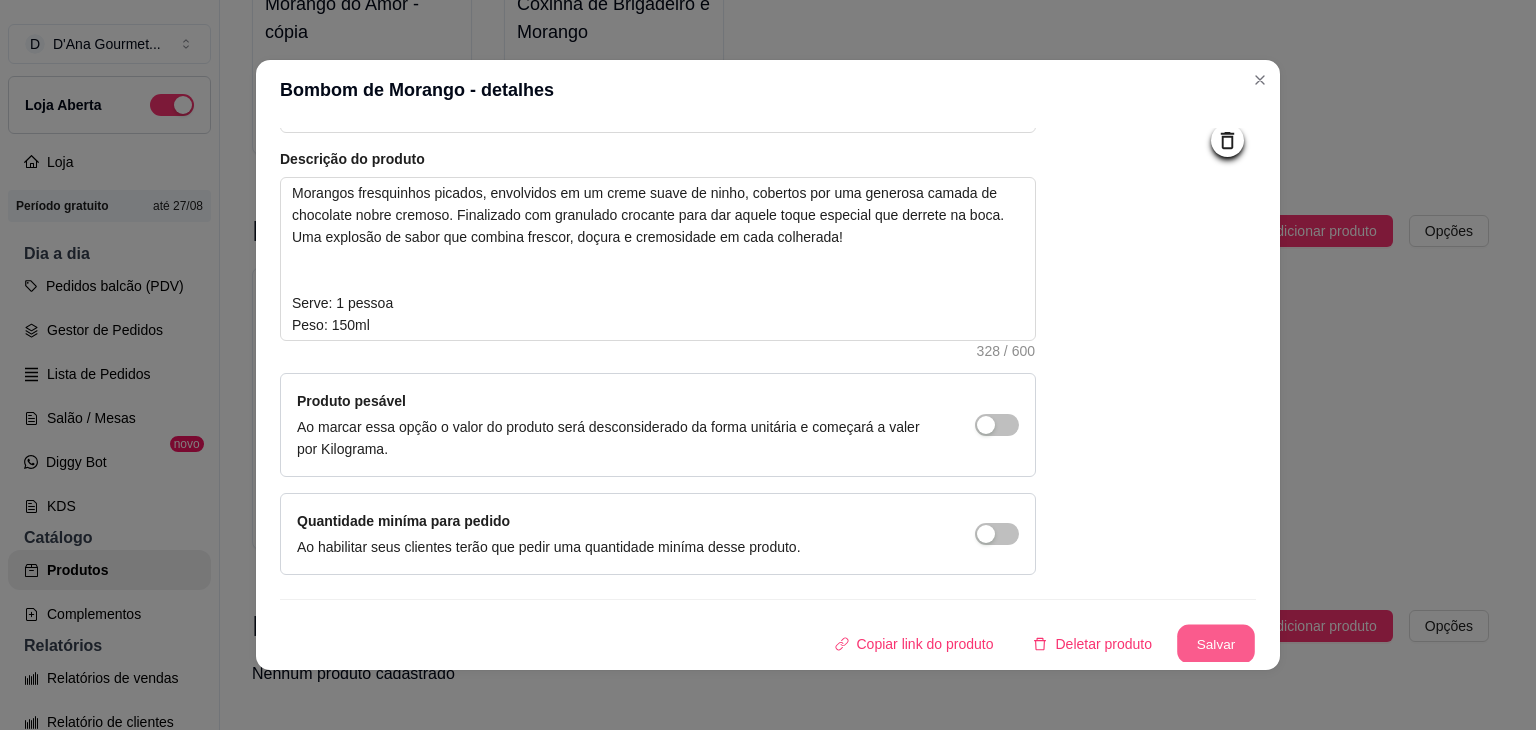 click on "Salvar" at bounding box center [1216, 644] 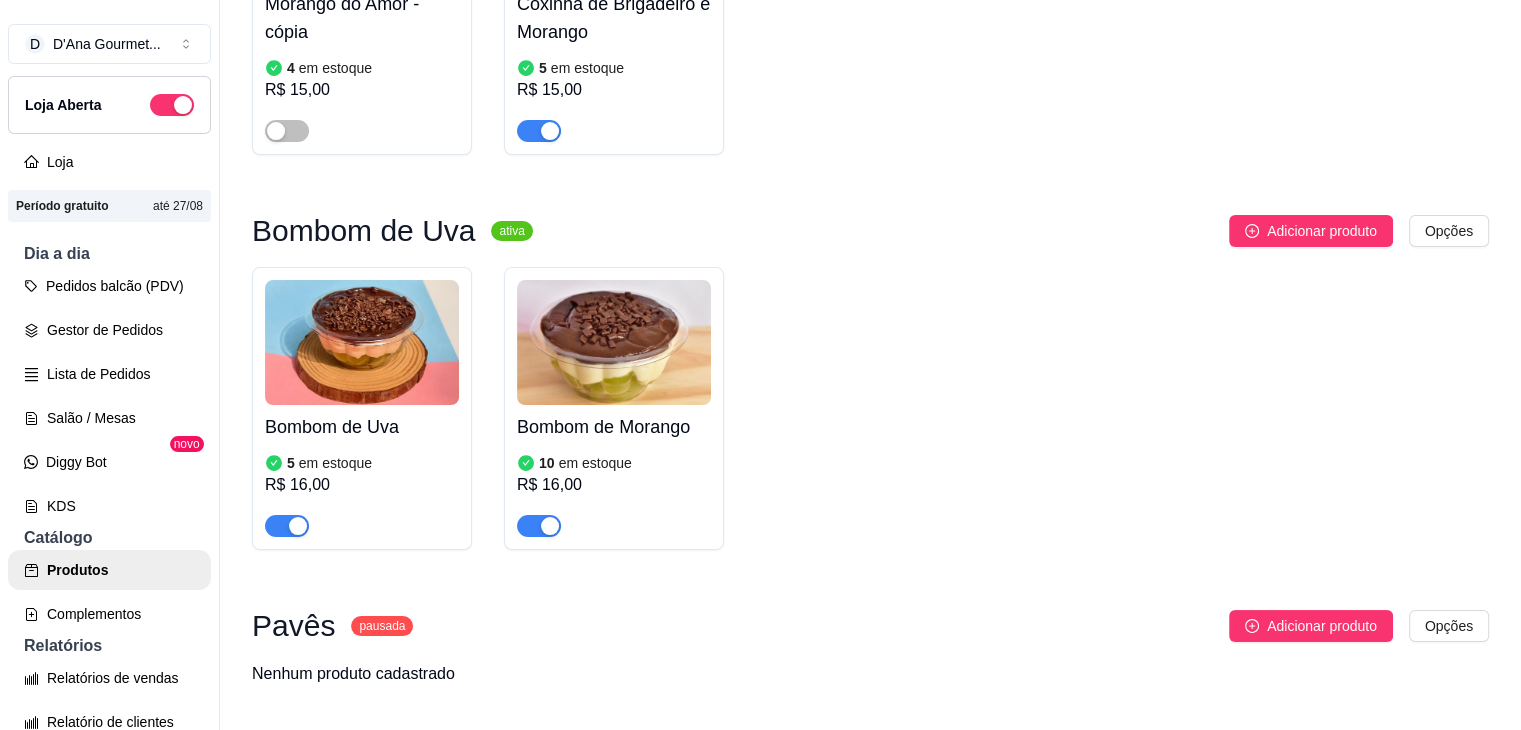 click at bounding box center [614, 342] 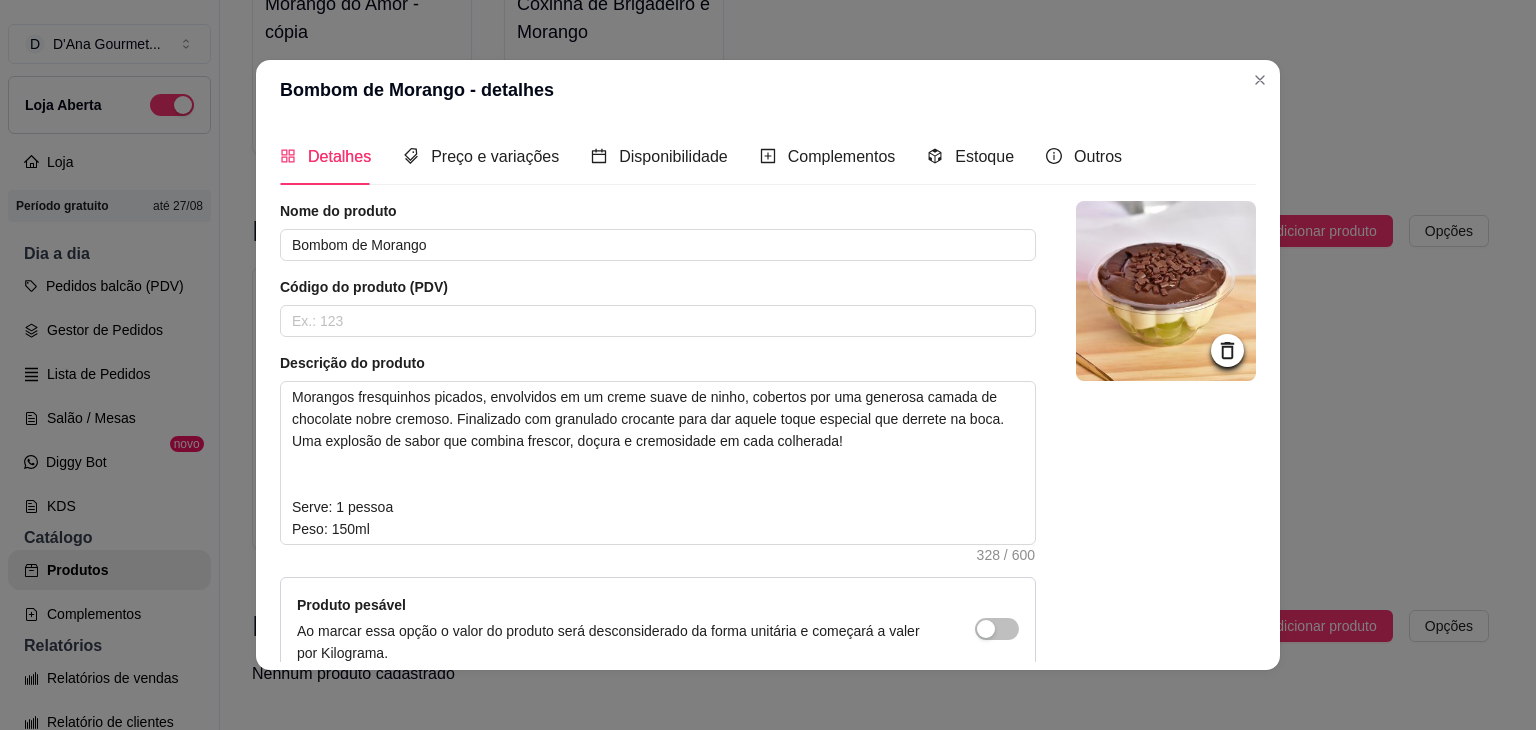 click at bounding box center (1166, 291) 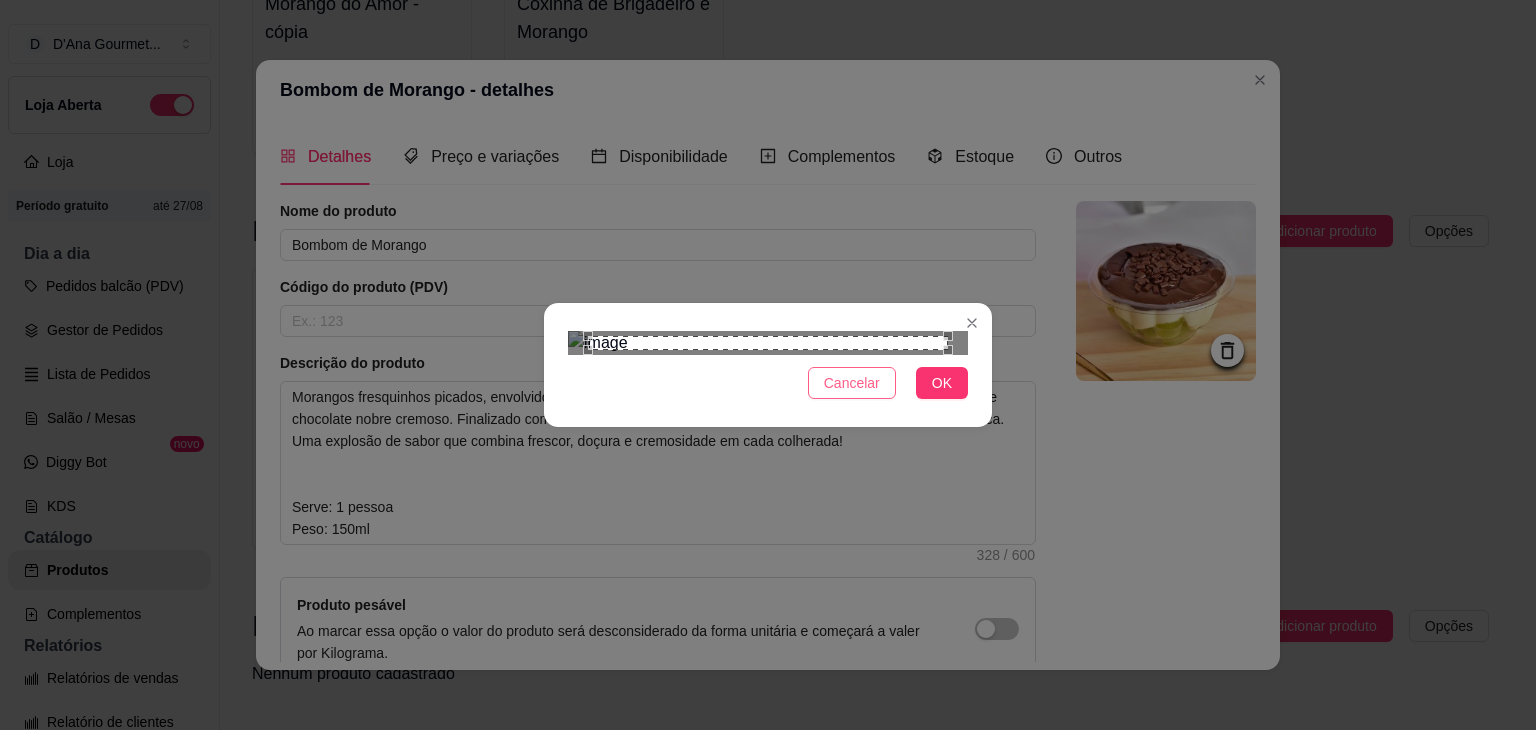 click on "Cancelar" at bounding box center (852, 383) 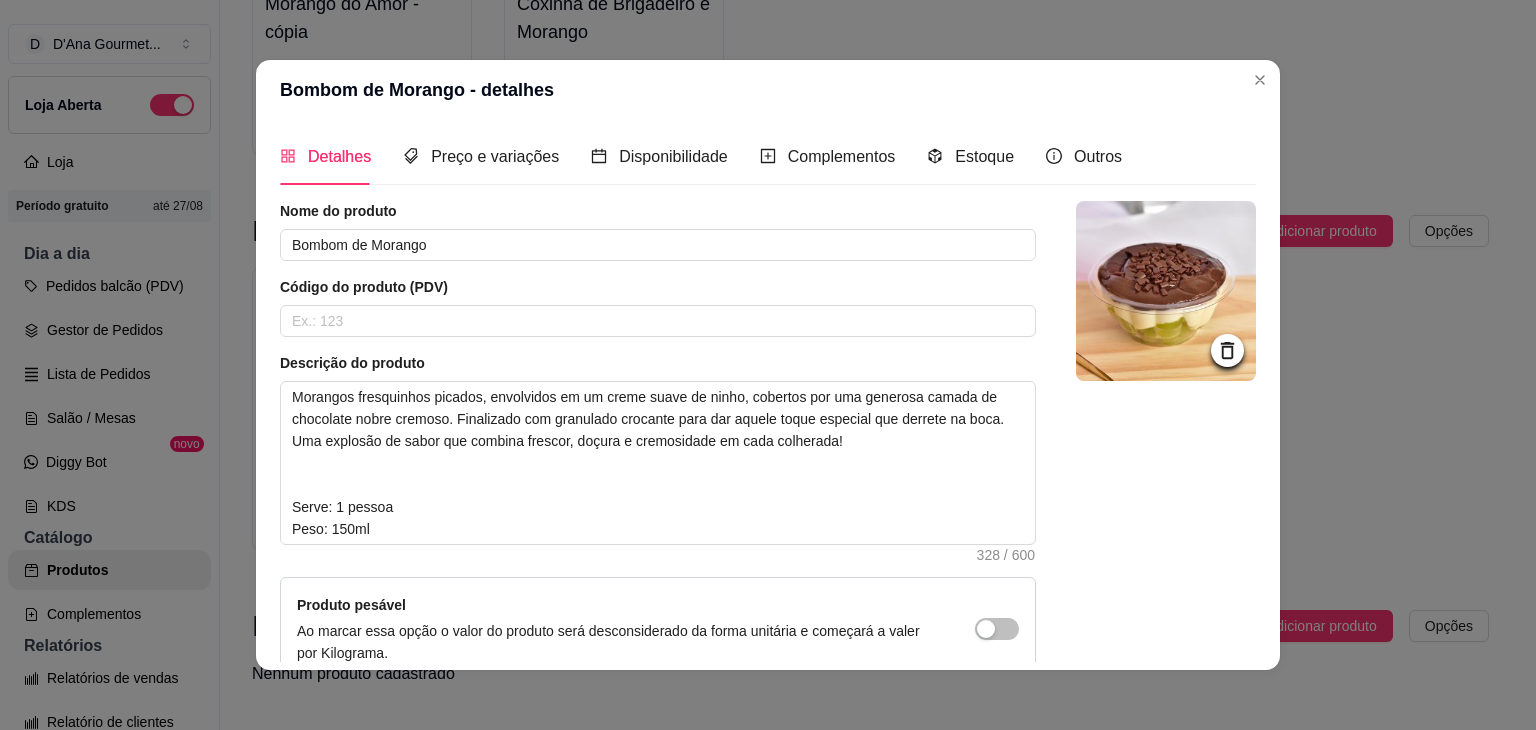click at bounding box center [1166, 291] 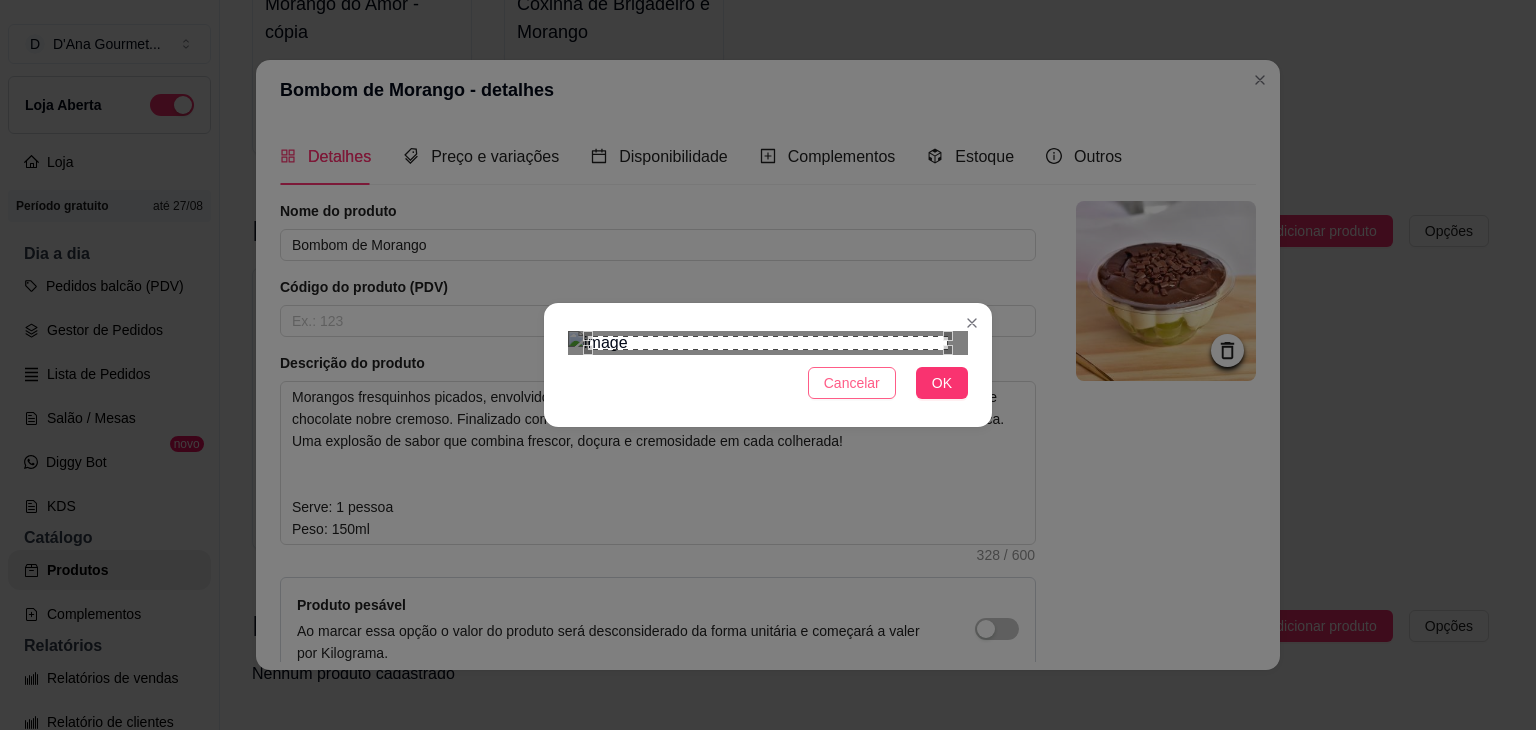 click on "Cancelar" at bounding box center (852, 383) 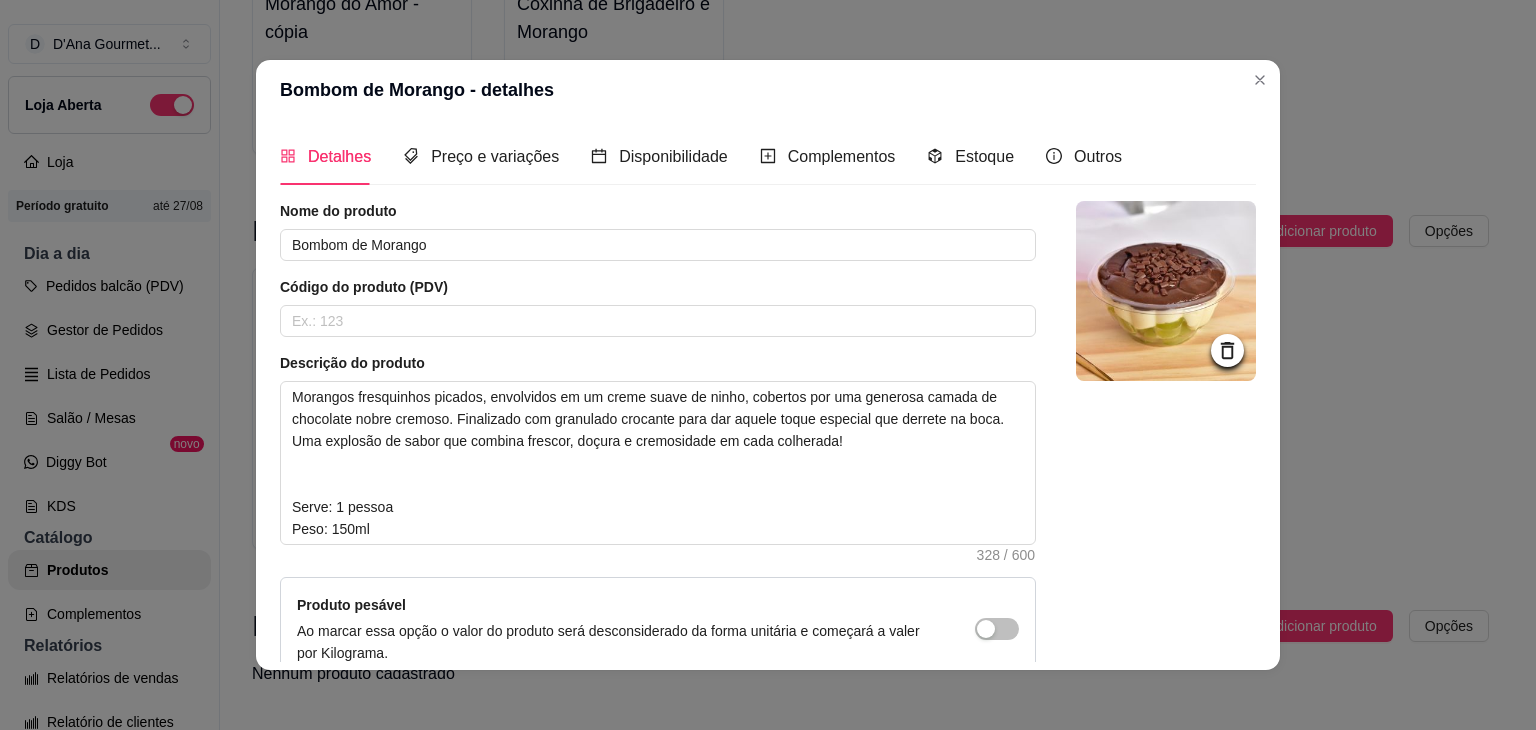 click at bounding box center [1166, 291] 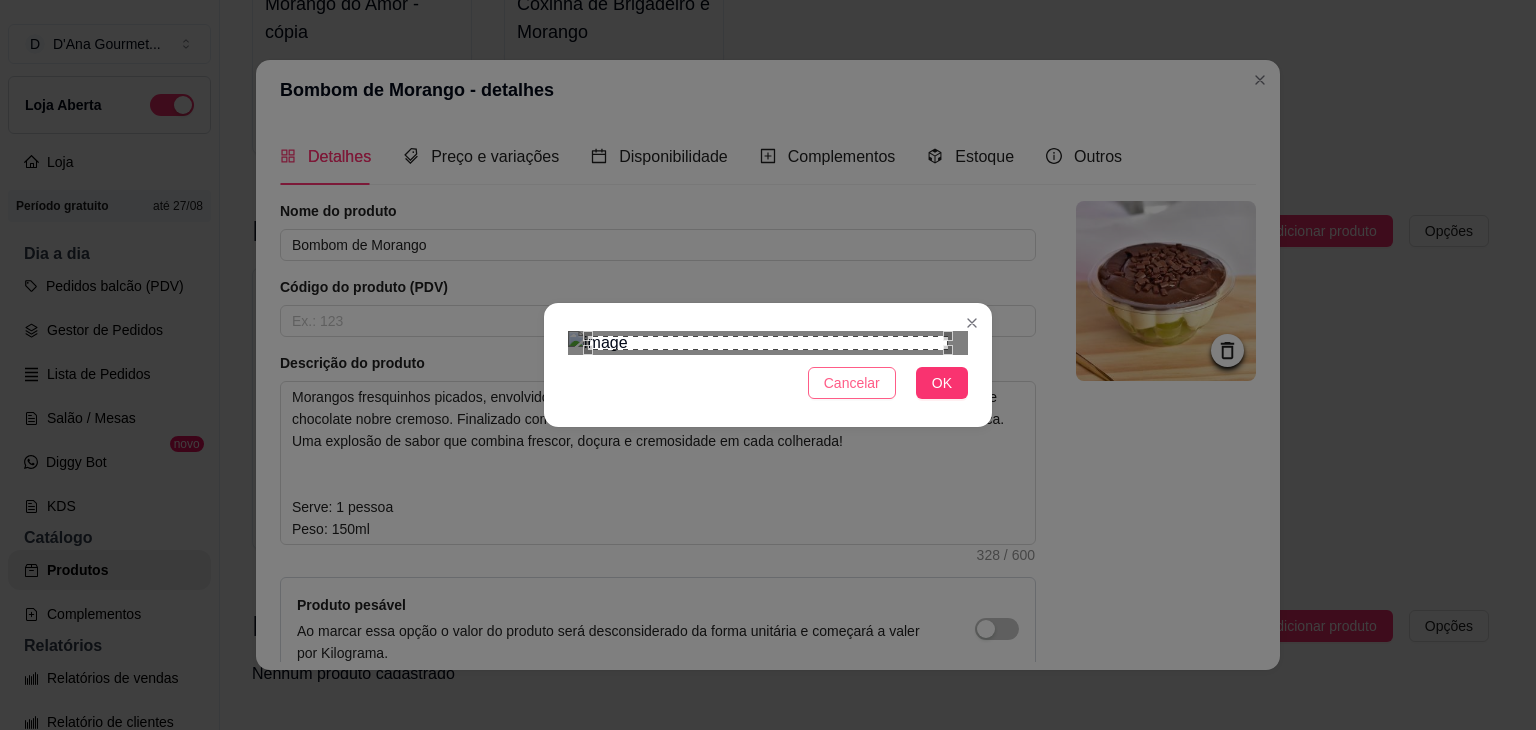 click on "Cancelar" at bounding box center [852, 383] 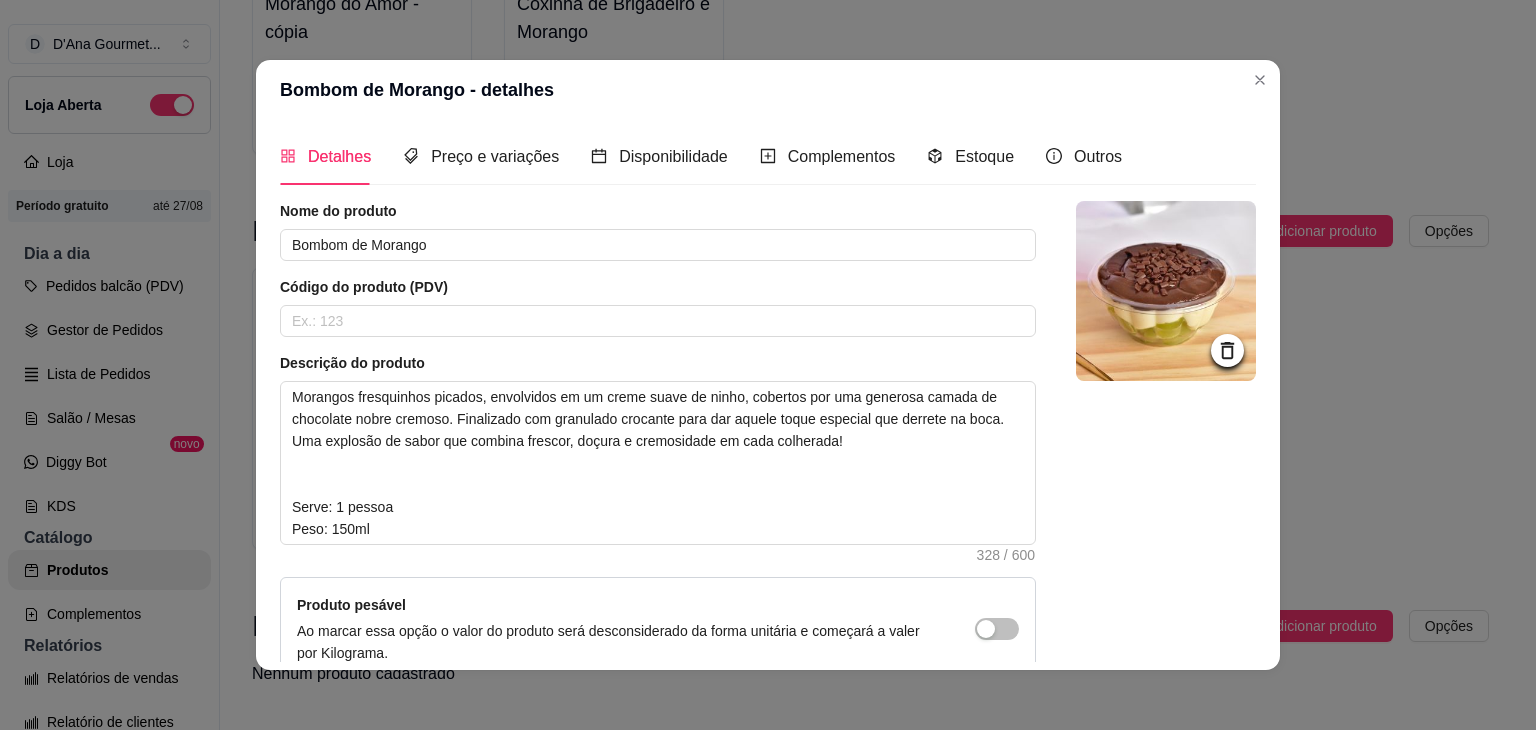 click at bounding box center [1166, 291] 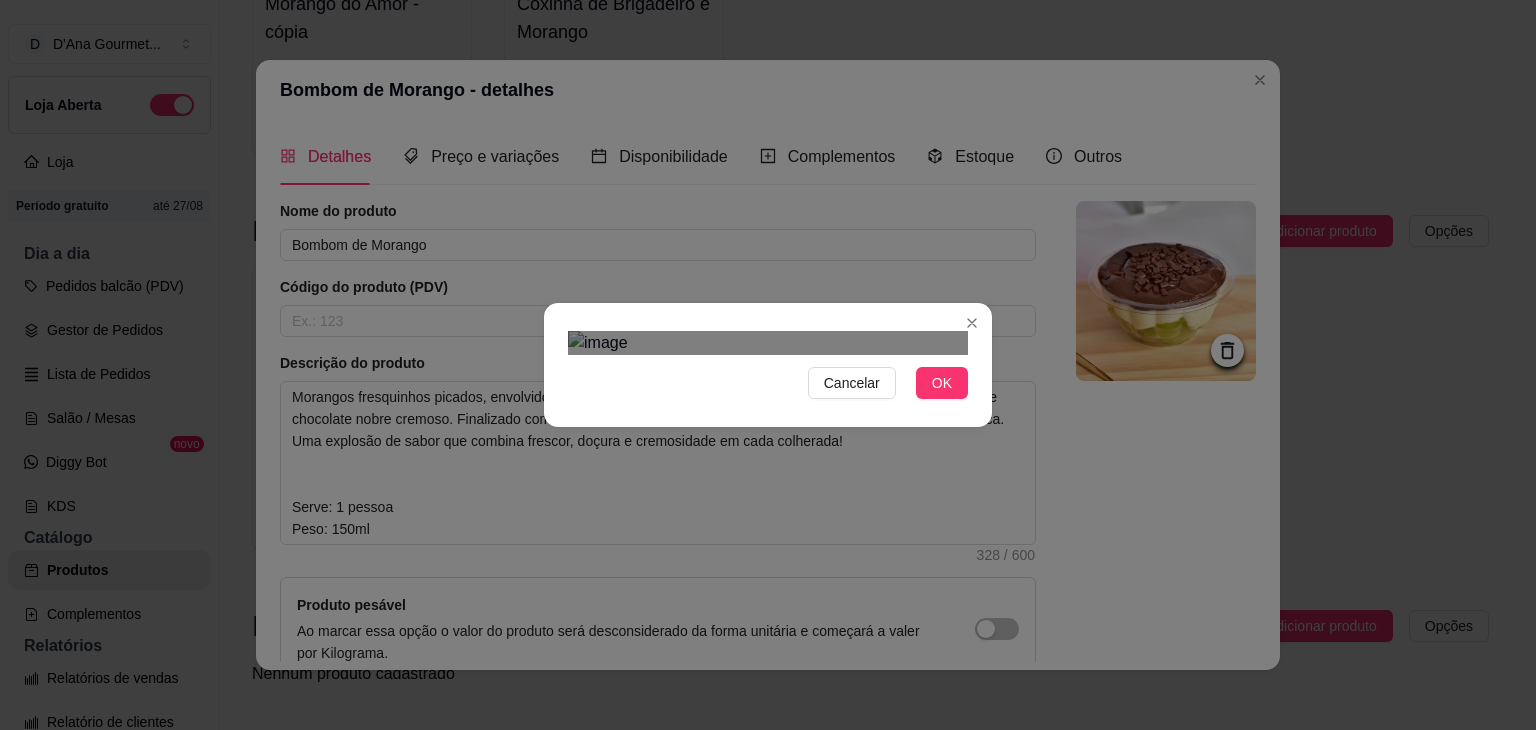 click at bounding box center [788, 624] 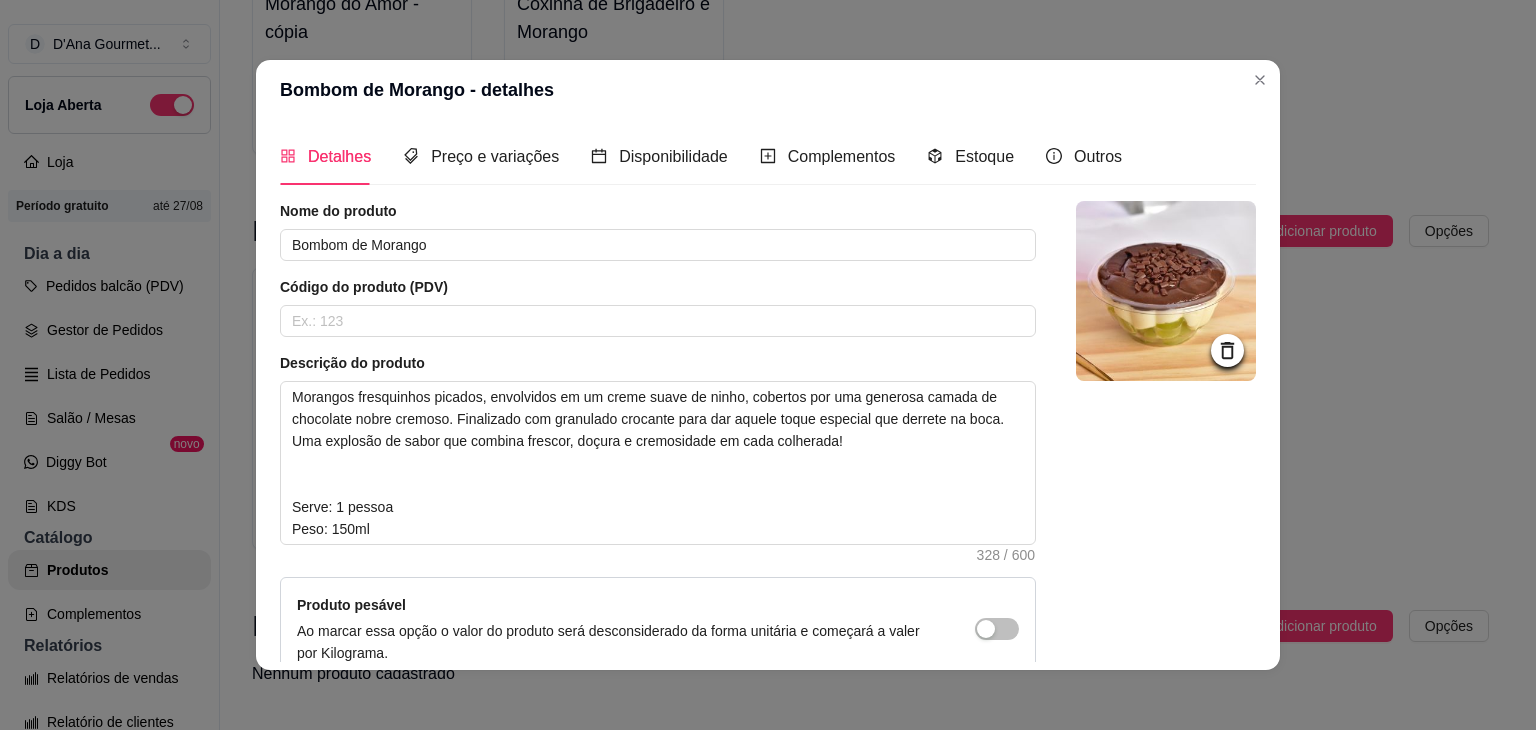 click at bounding box center [1166, 291] 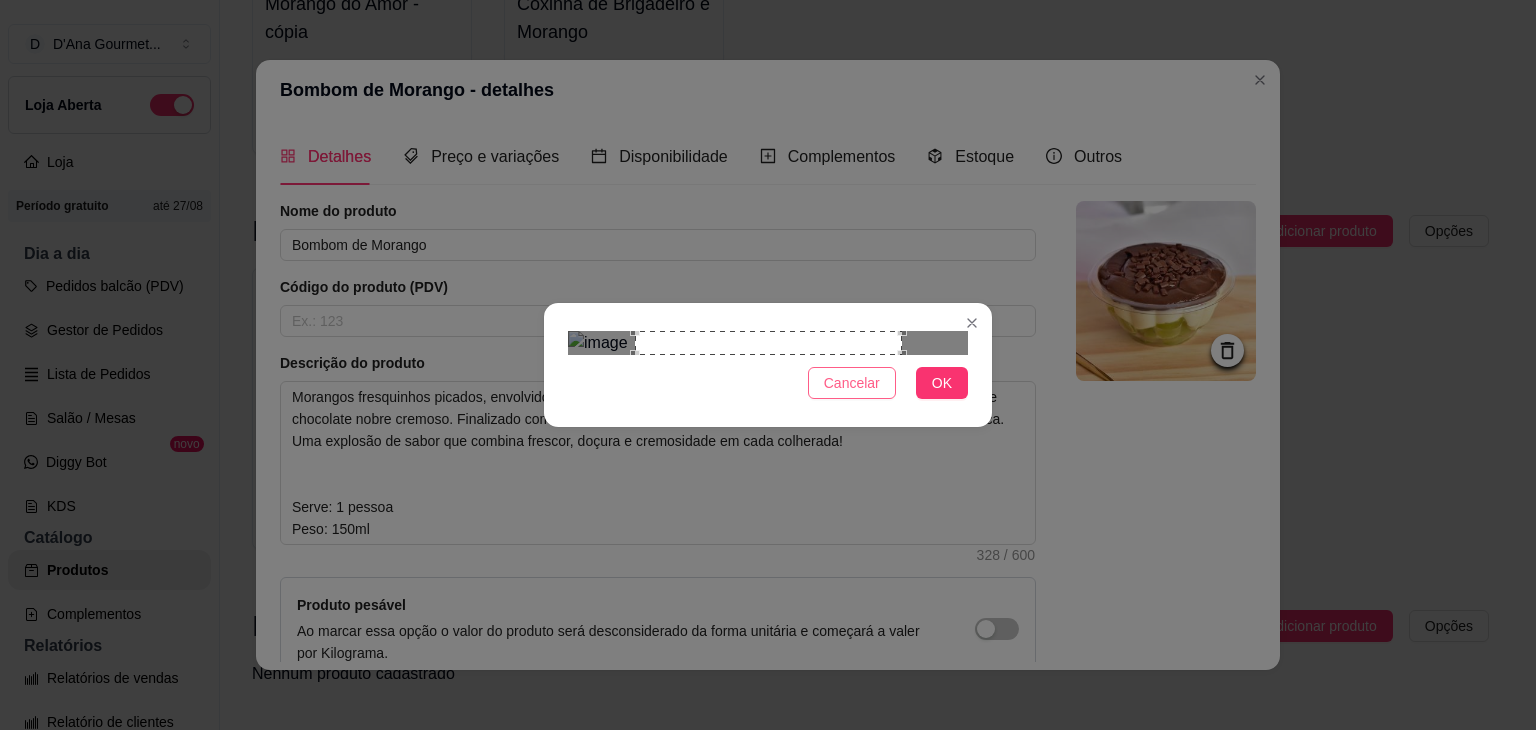 click on "Cancelar" at bounding box center [852, 383] 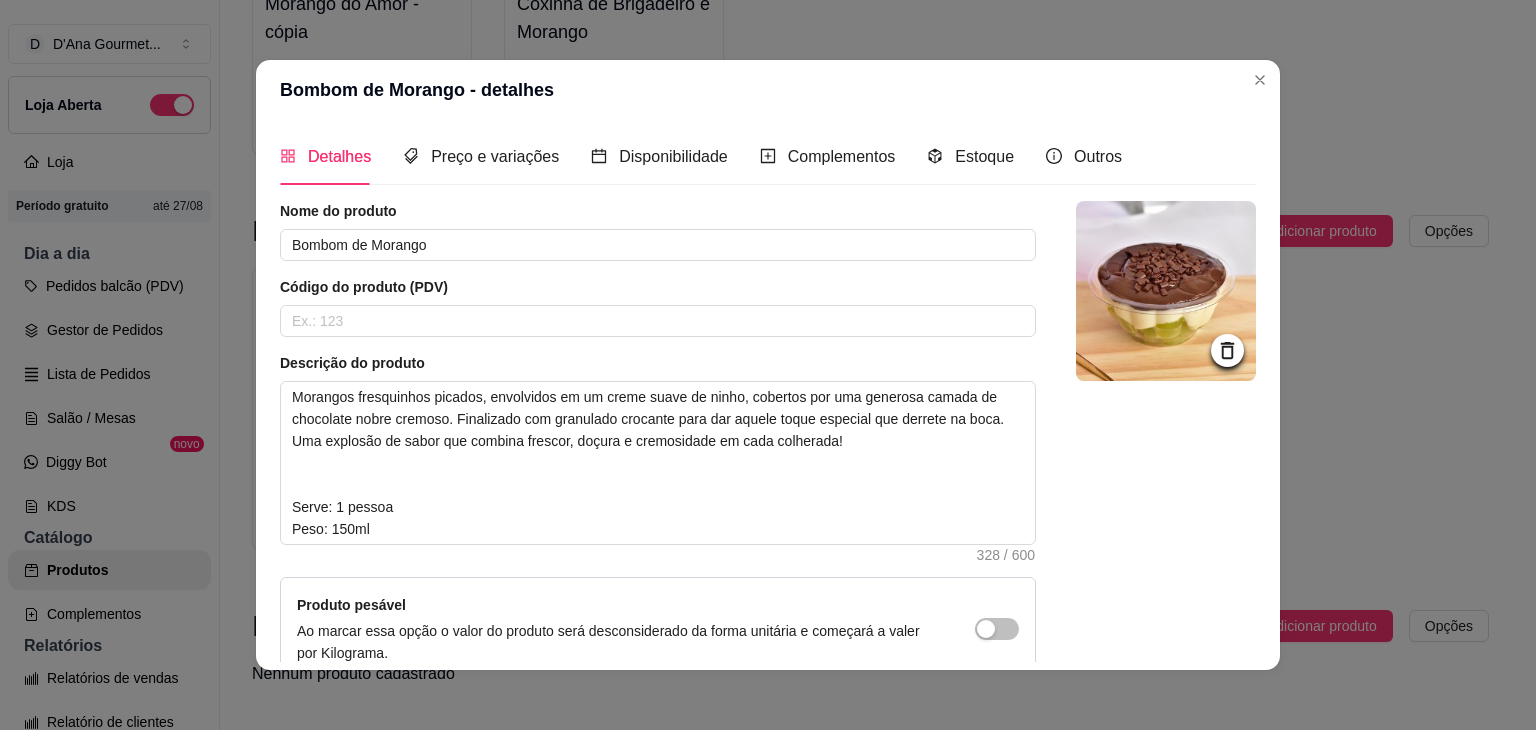 click at bounding box center (1166, 291) 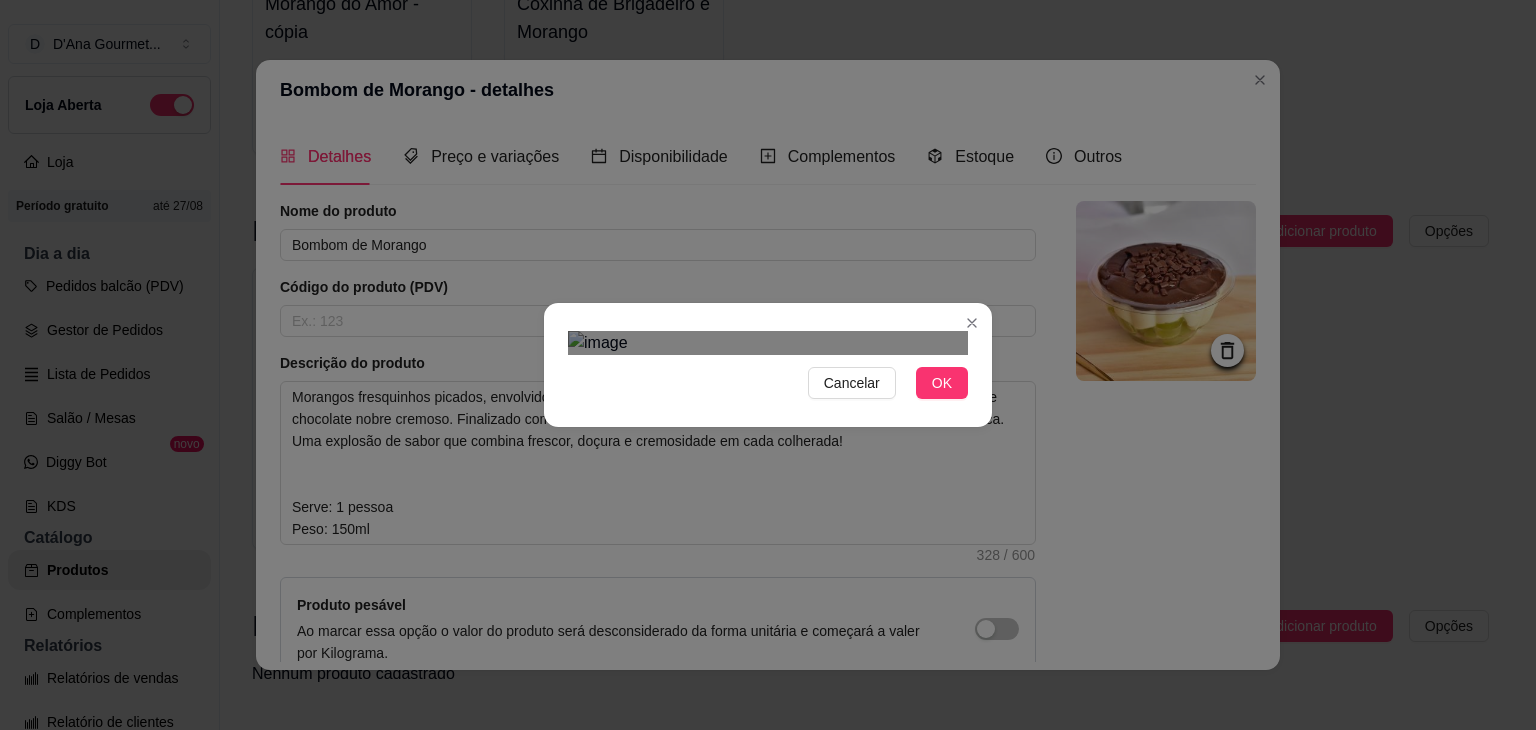 click at bounding box center [765, 663] 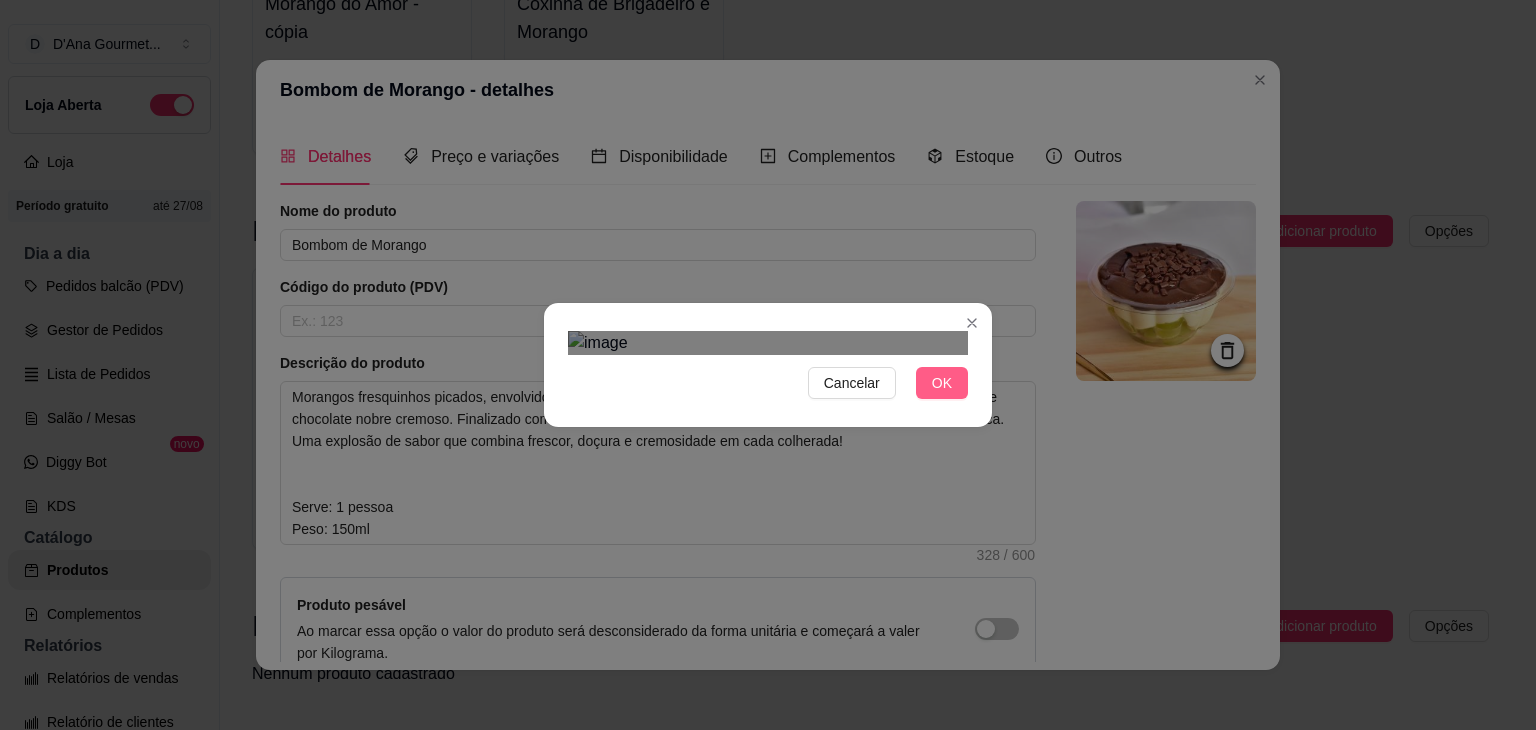 click on "OK" at bounding box center (942, 383) 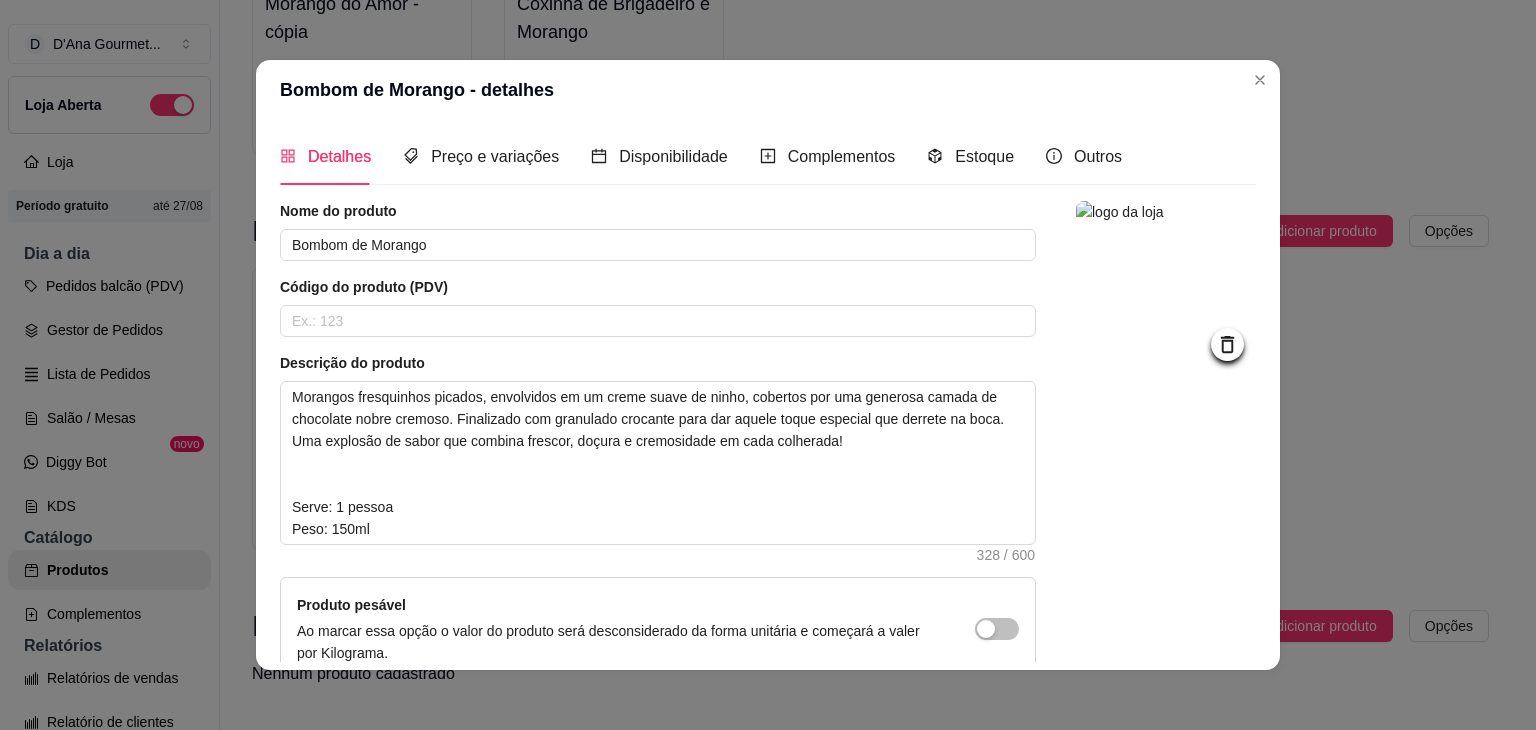 click at bounding box center [1166, 490] 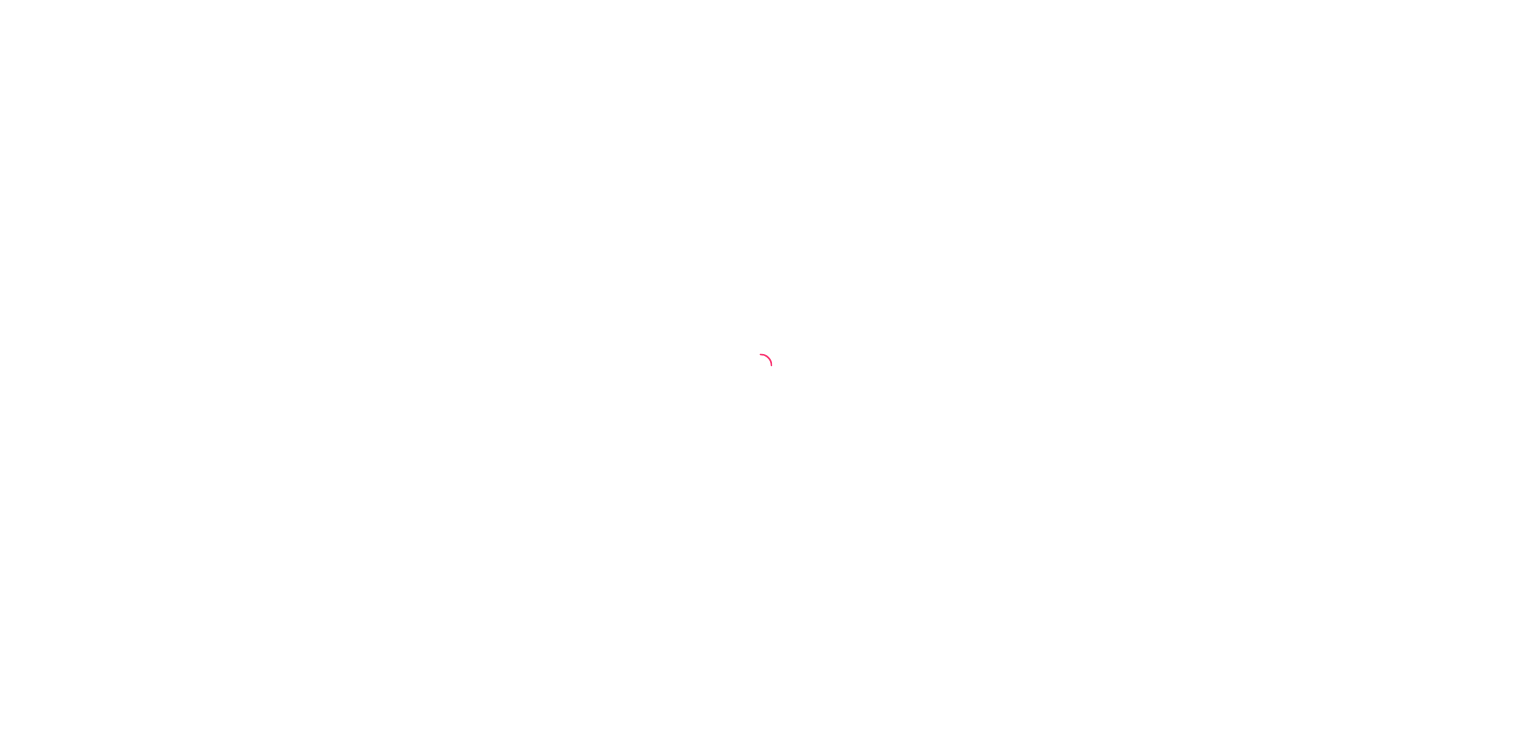 scroll, scrollTop: 0, scrollLeft: 0, axis: both 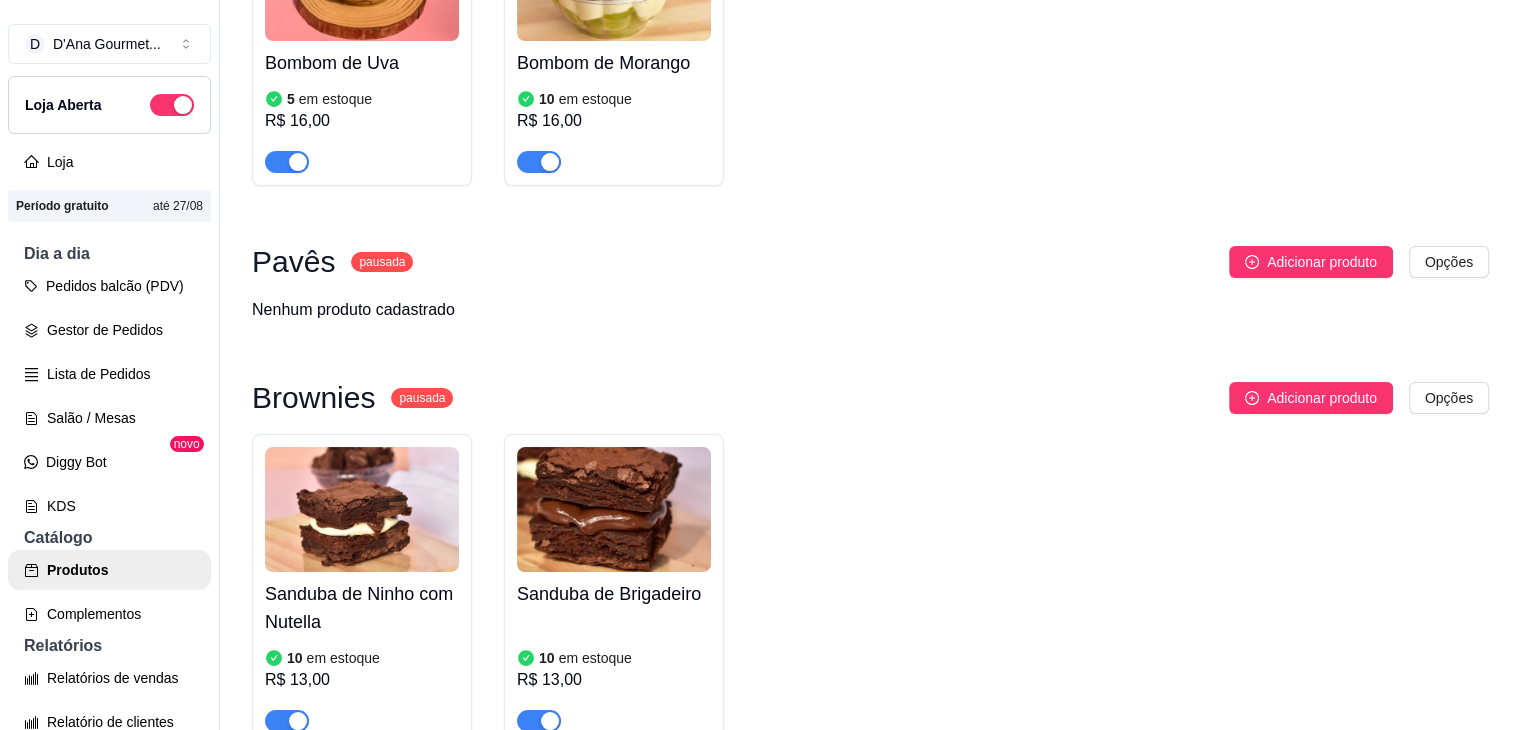 click at bounding box center [614, -22] 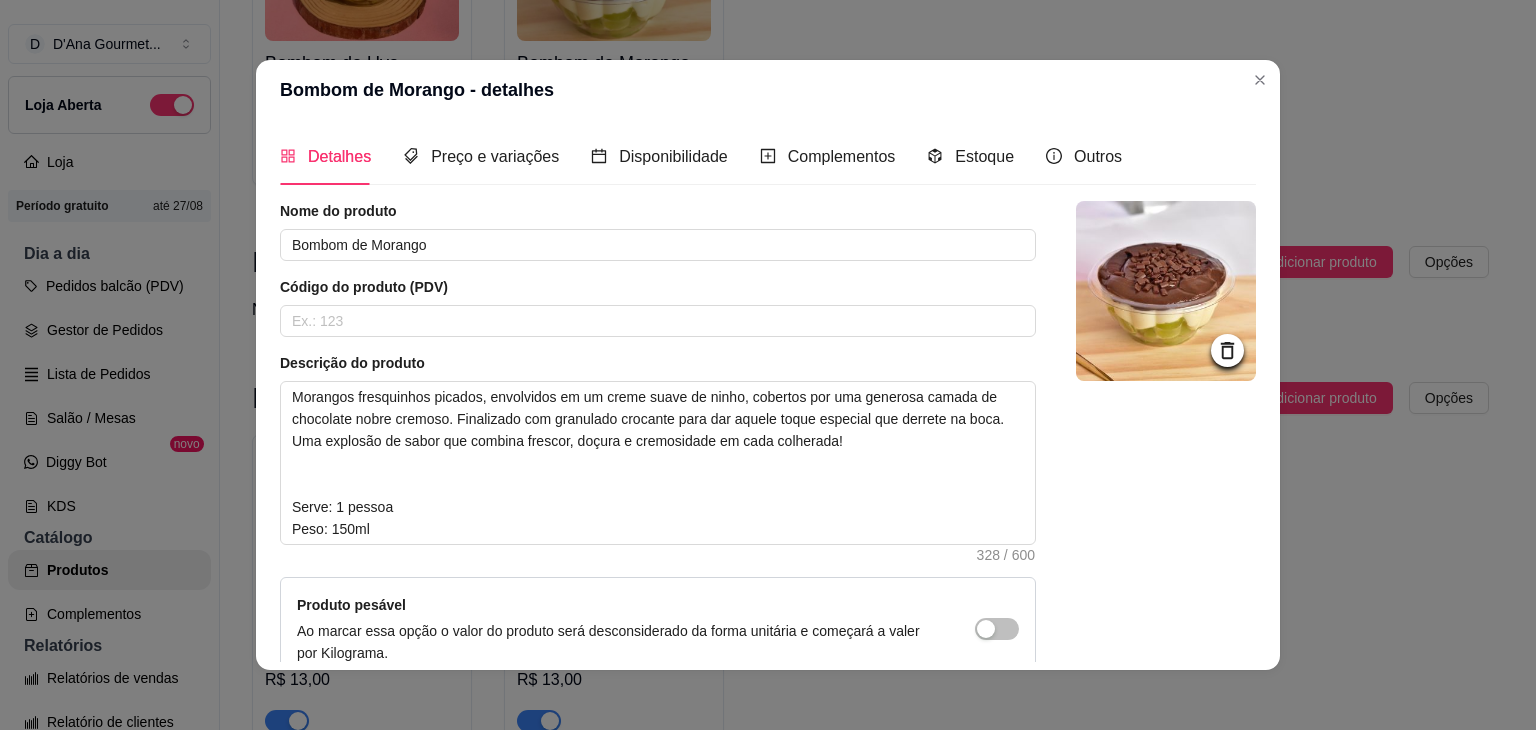 click at bounding box center (1166, 291) 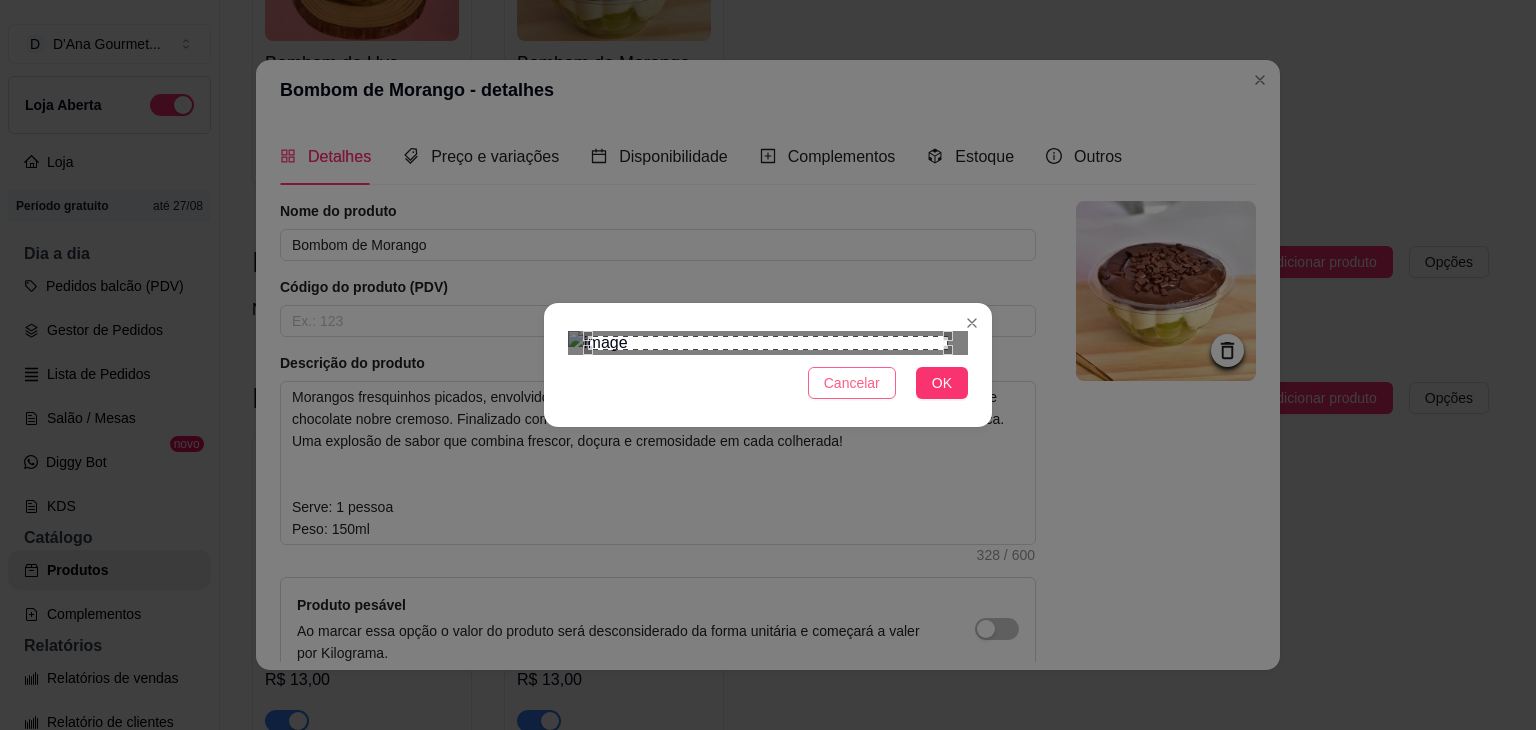 click on "Cancelar" at bounding box center [852, 383] 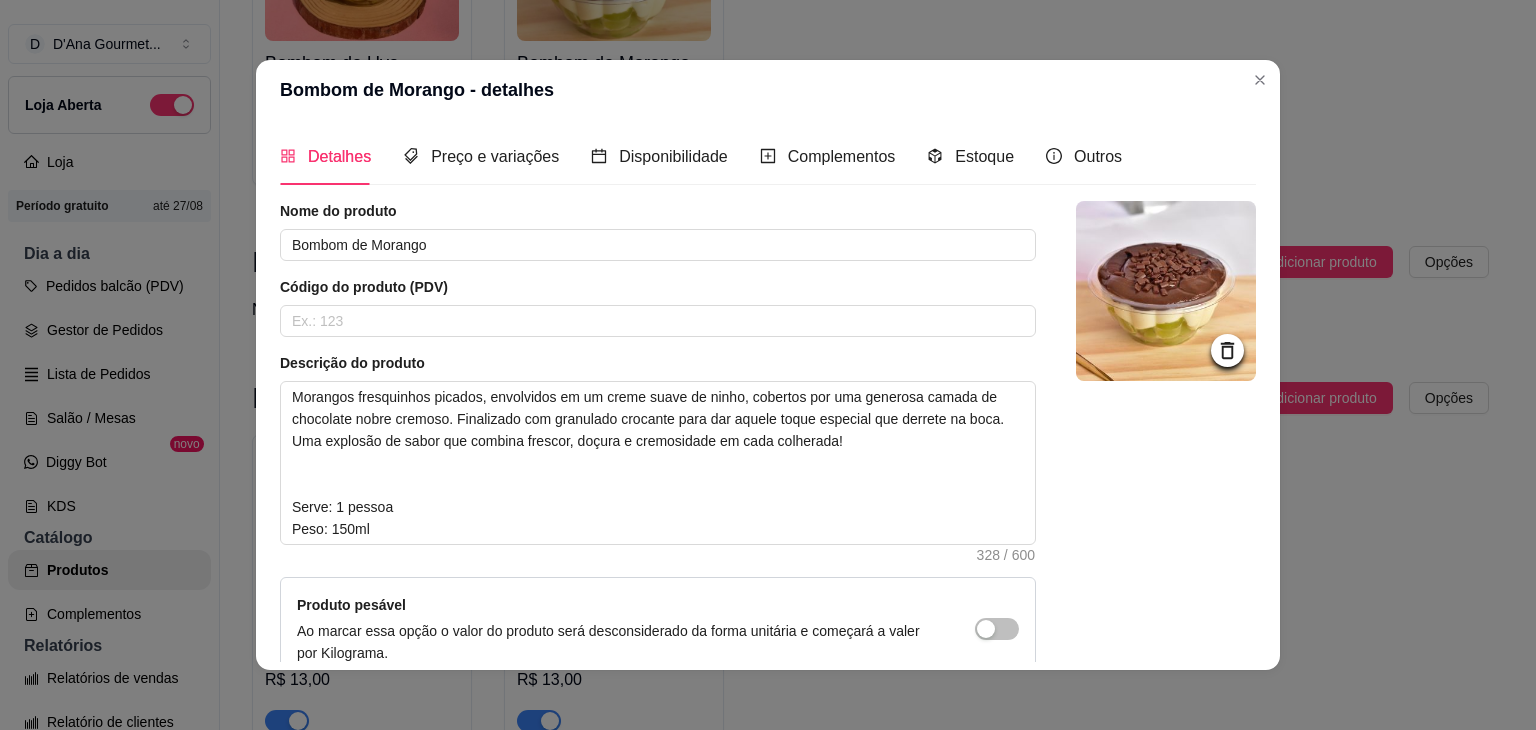 click at bounding box center (1166, 291) 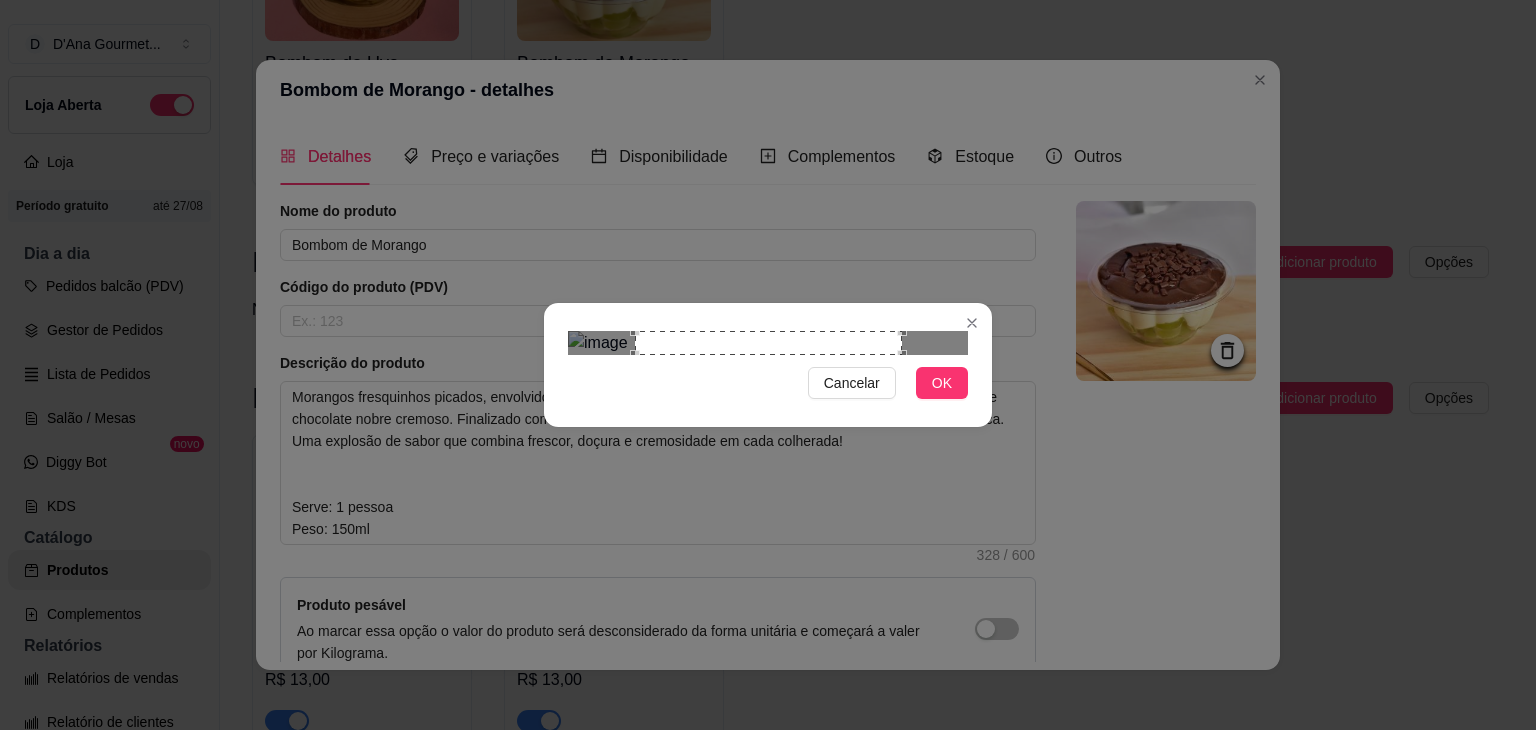 click on "Cancelar OK" at bounding box center (768, 365) 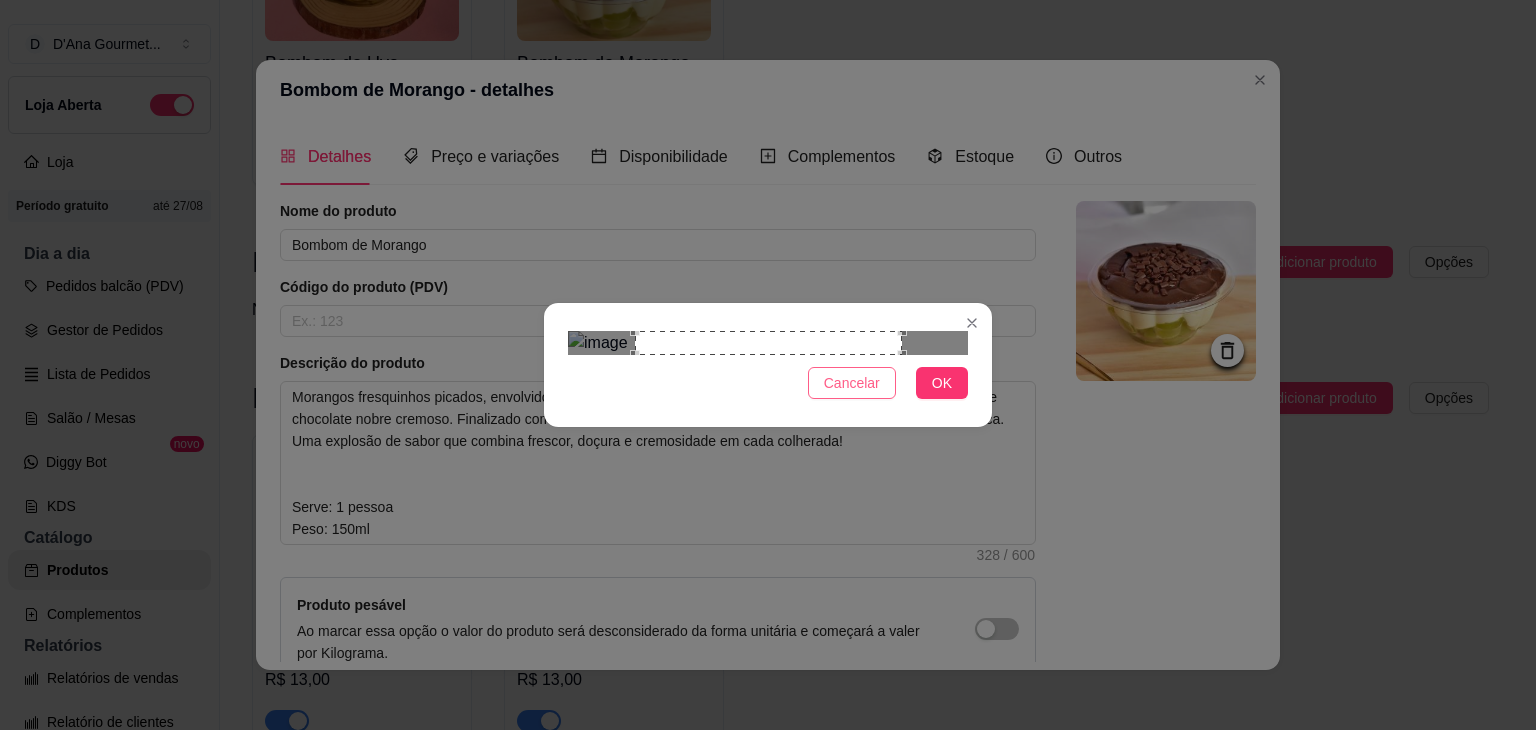 click on "Cancelar" at bounding box center (852, 383) 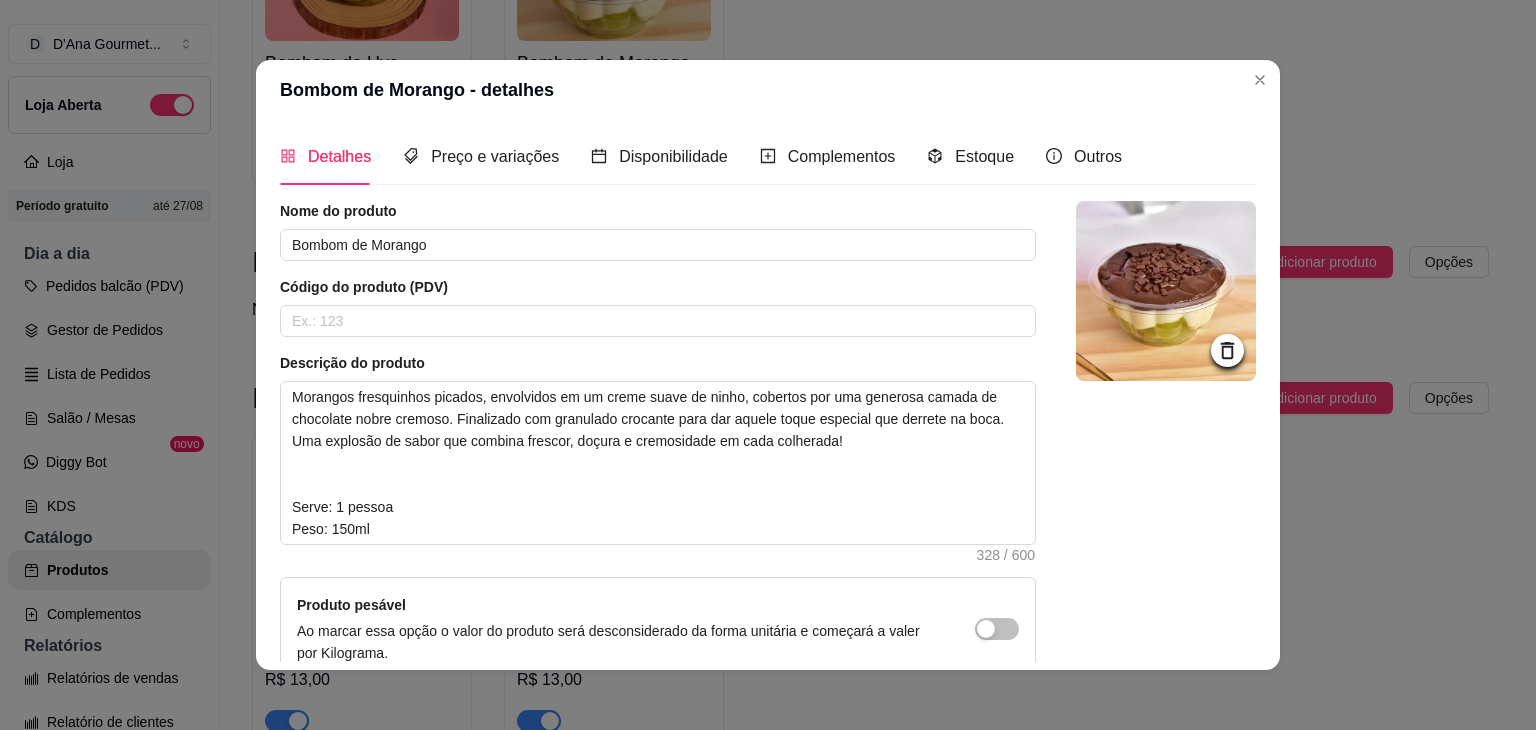 click at bounding box center [1166, 291] 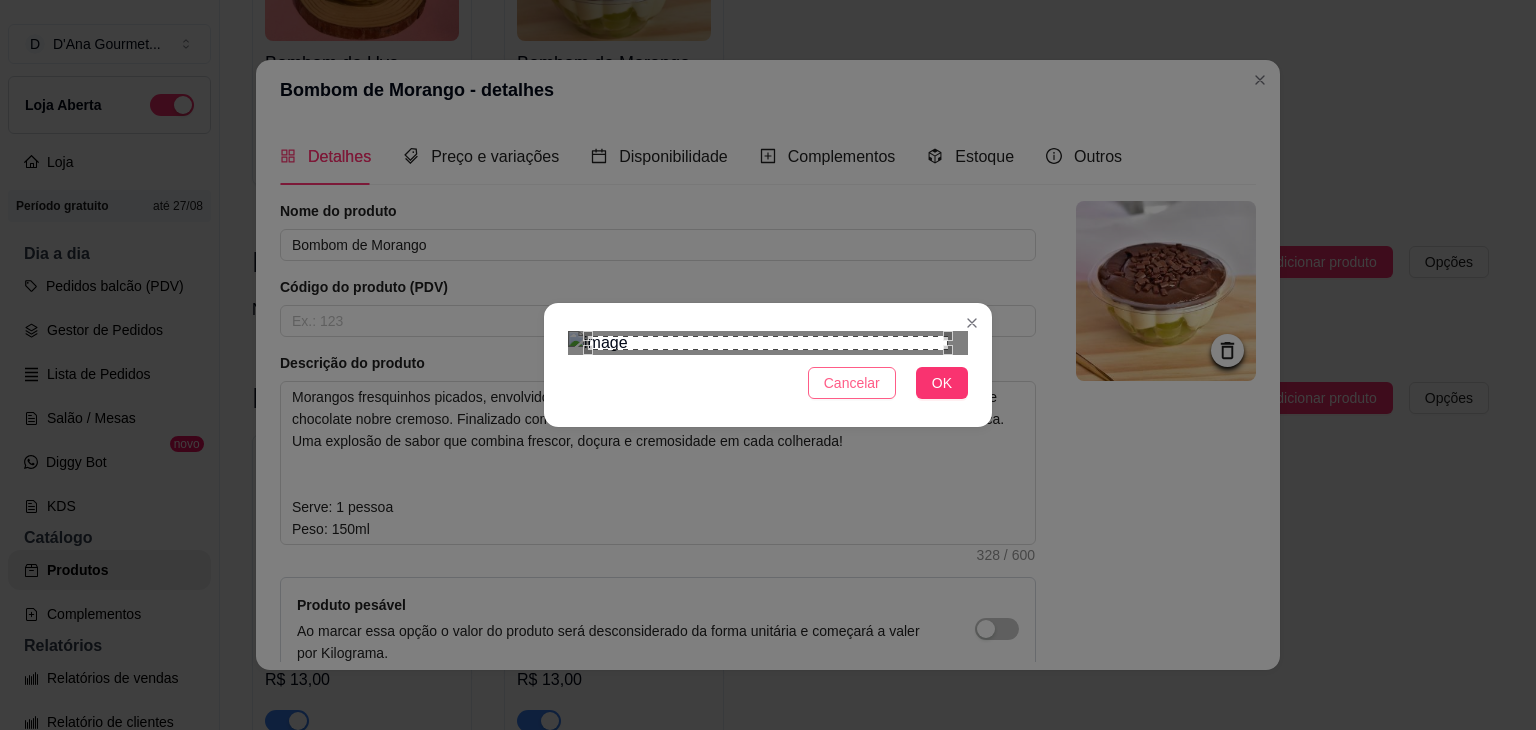 click on "Cancelar" at bounding box center [852, 383] 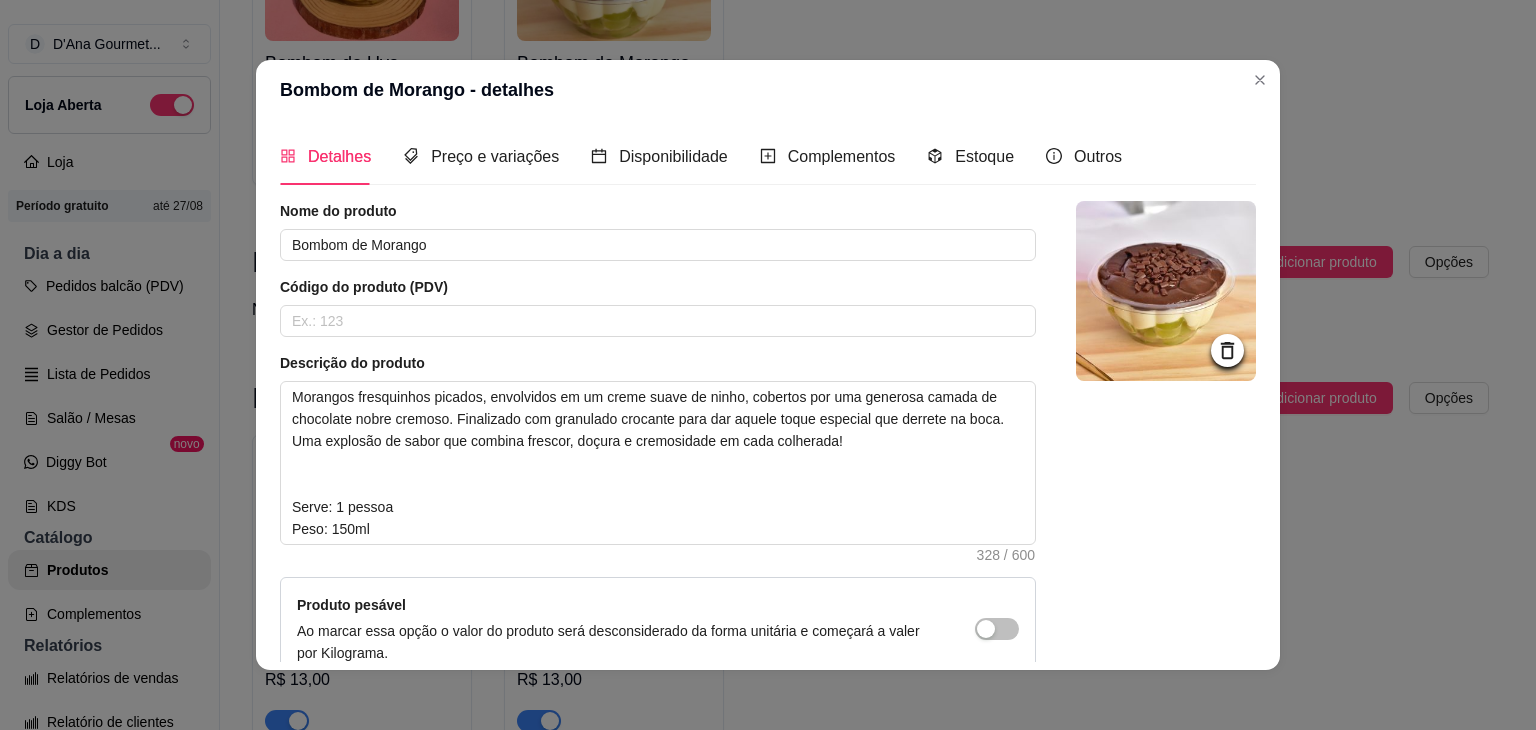 click at bounding box center [1166, 291] 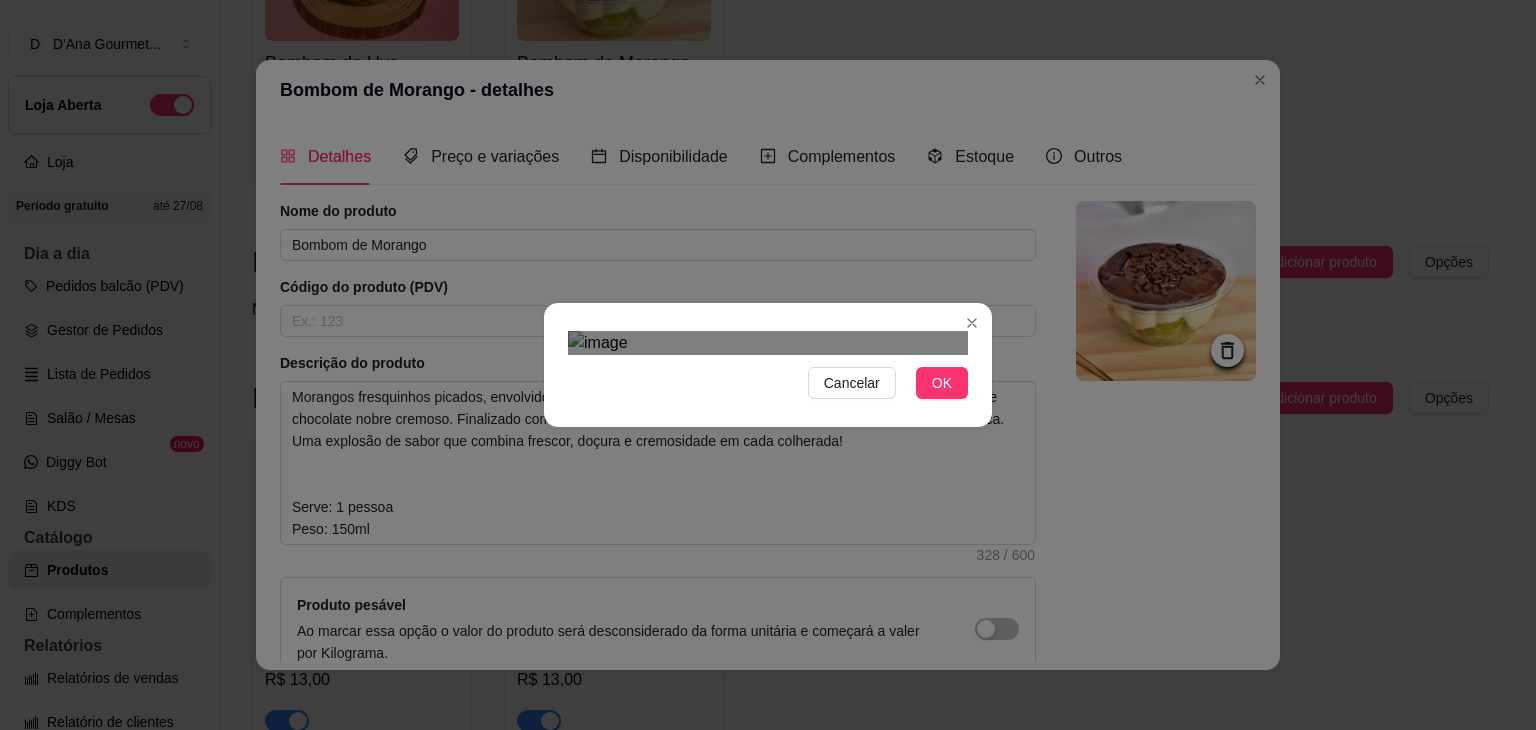 click at bounding box center (748, 625) 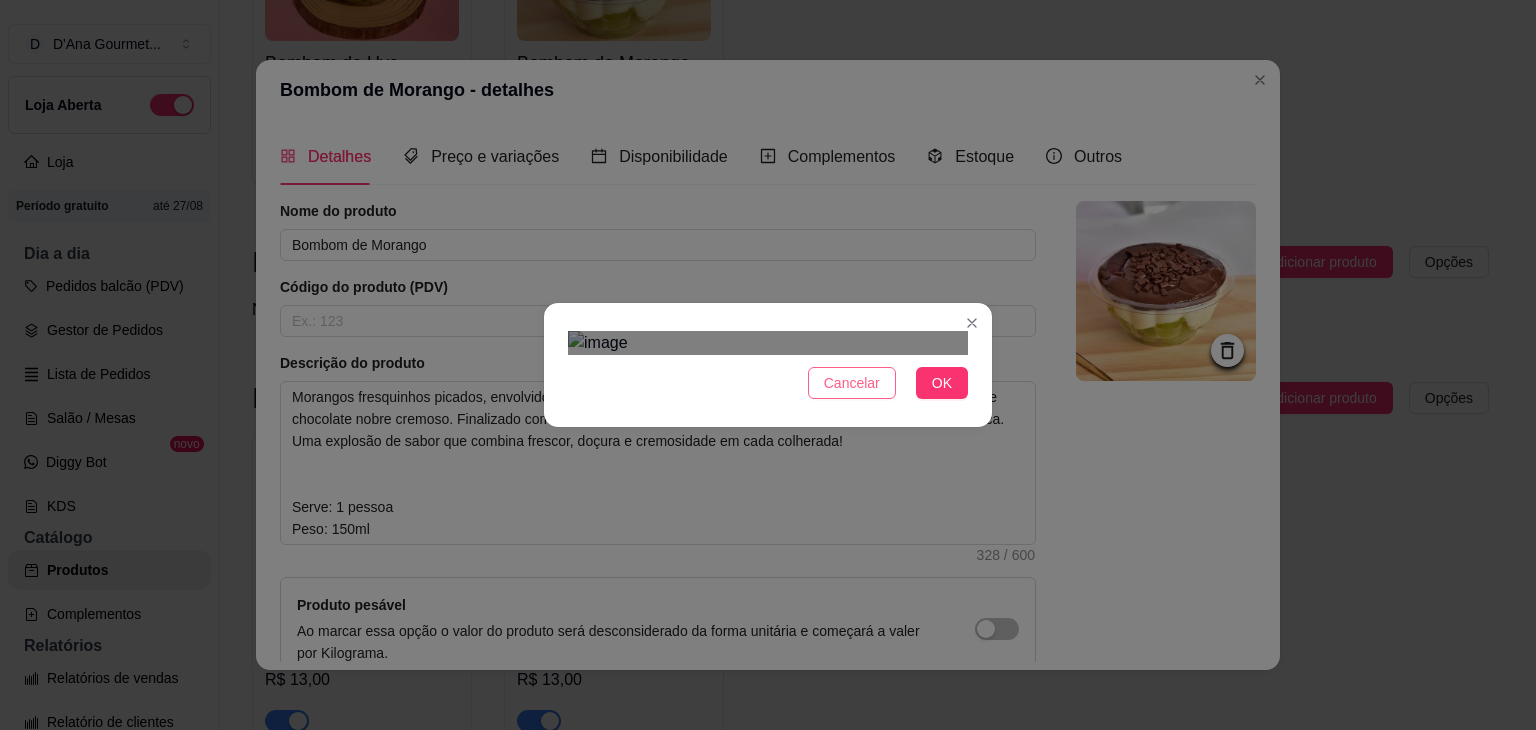 click on "Cancelar" at bounding box center [852, 383] 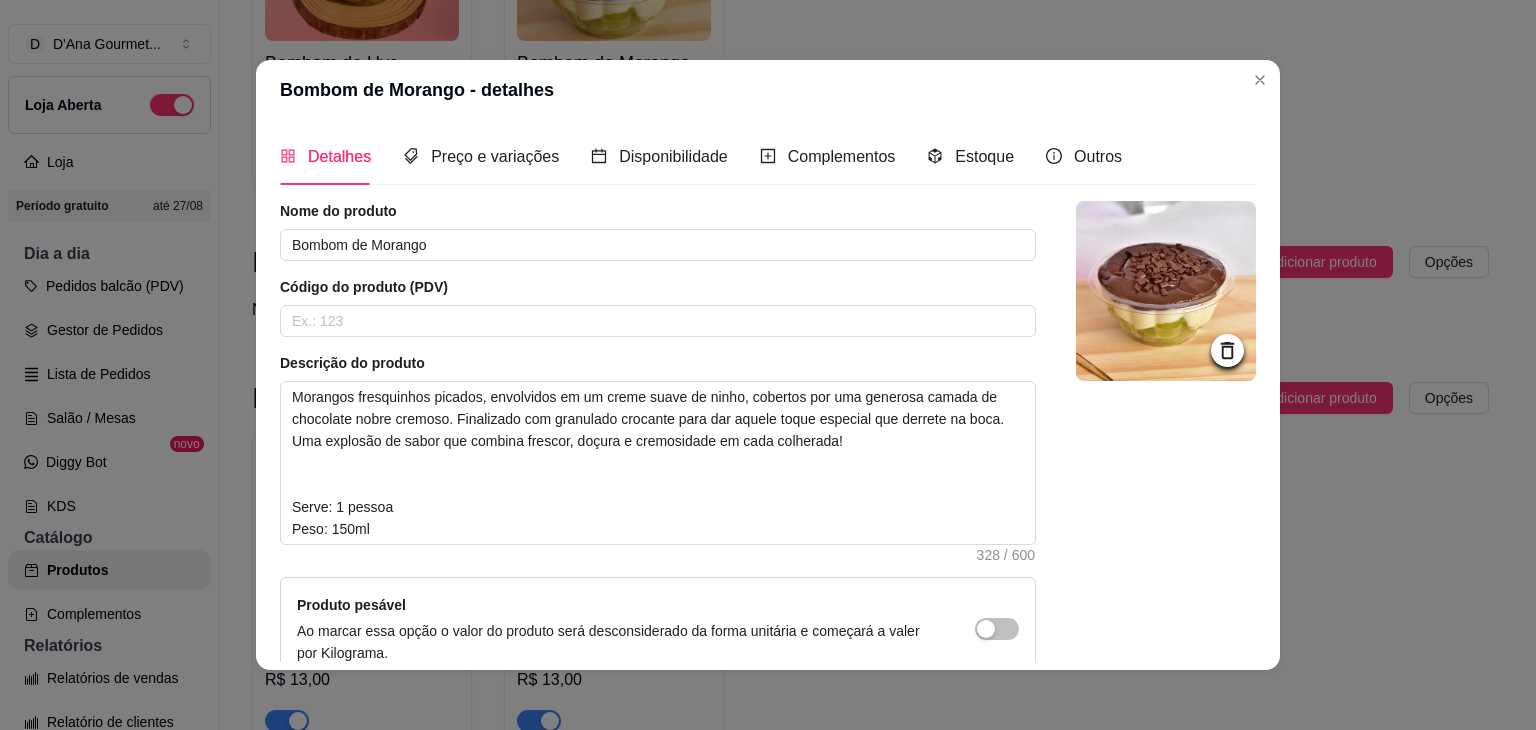 click at bounding box center (1166, 291) 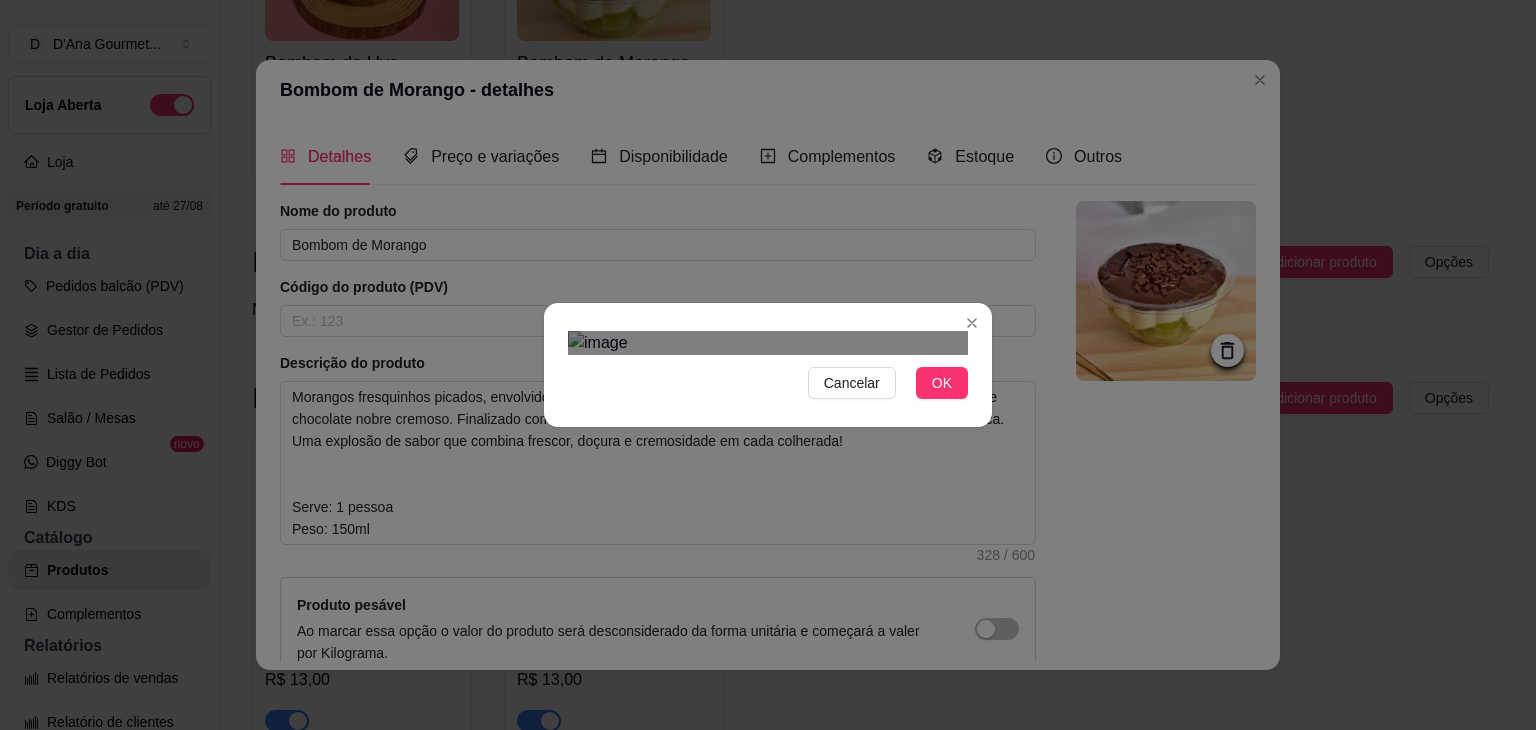 click at bounding box center [788, 633] 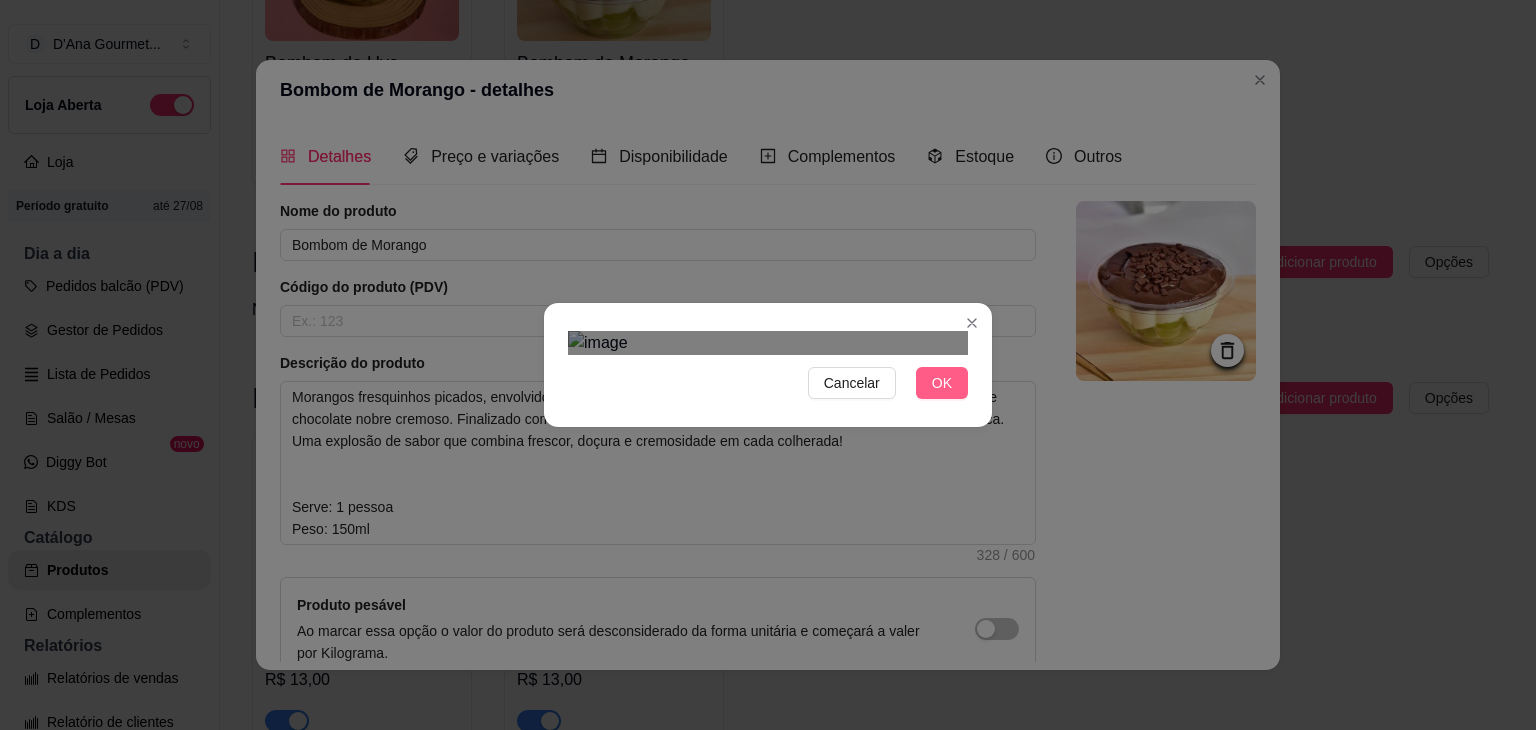 click on "OK" at bounding box center (942, 383) 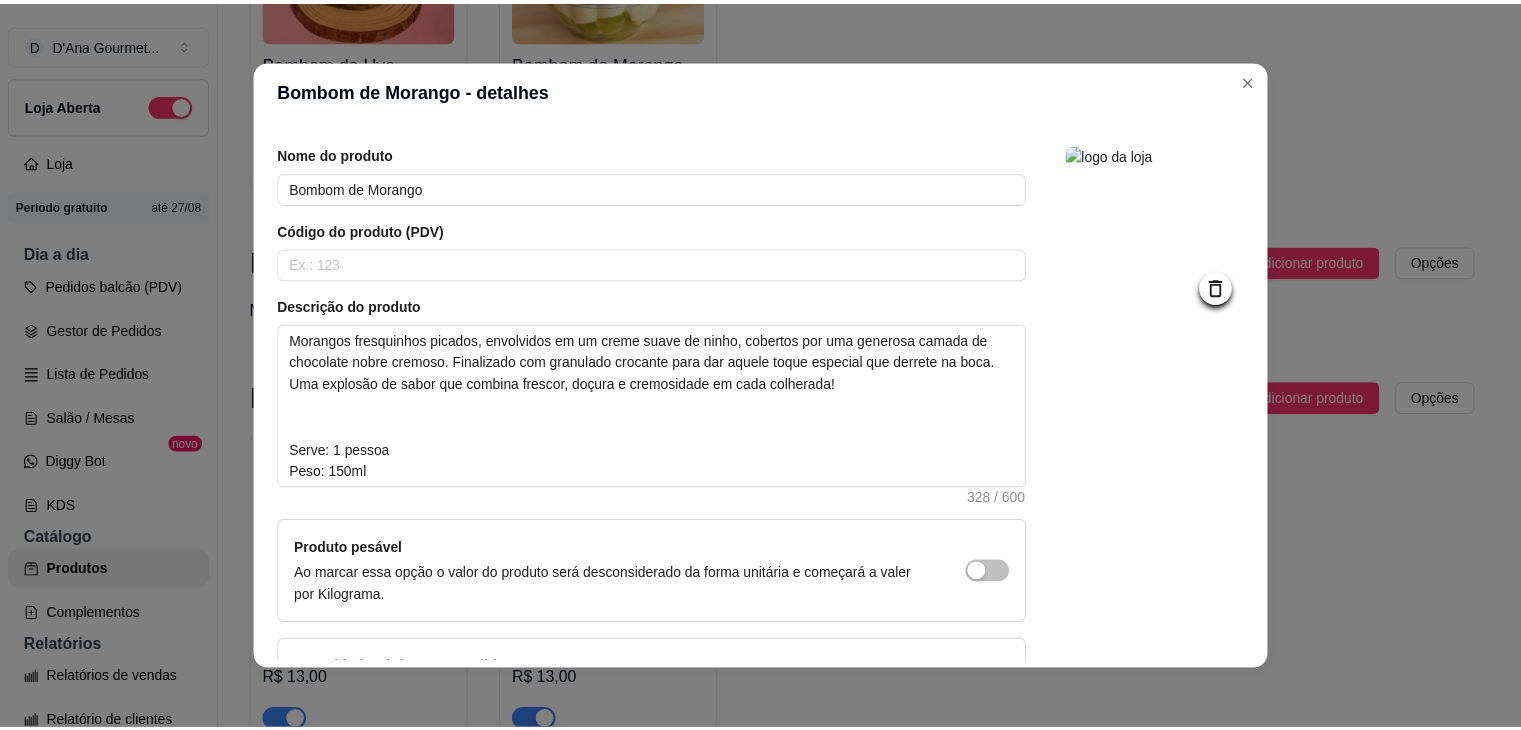 scroll, scrollTop: 204, scrollLeft: 0, axis: vertical 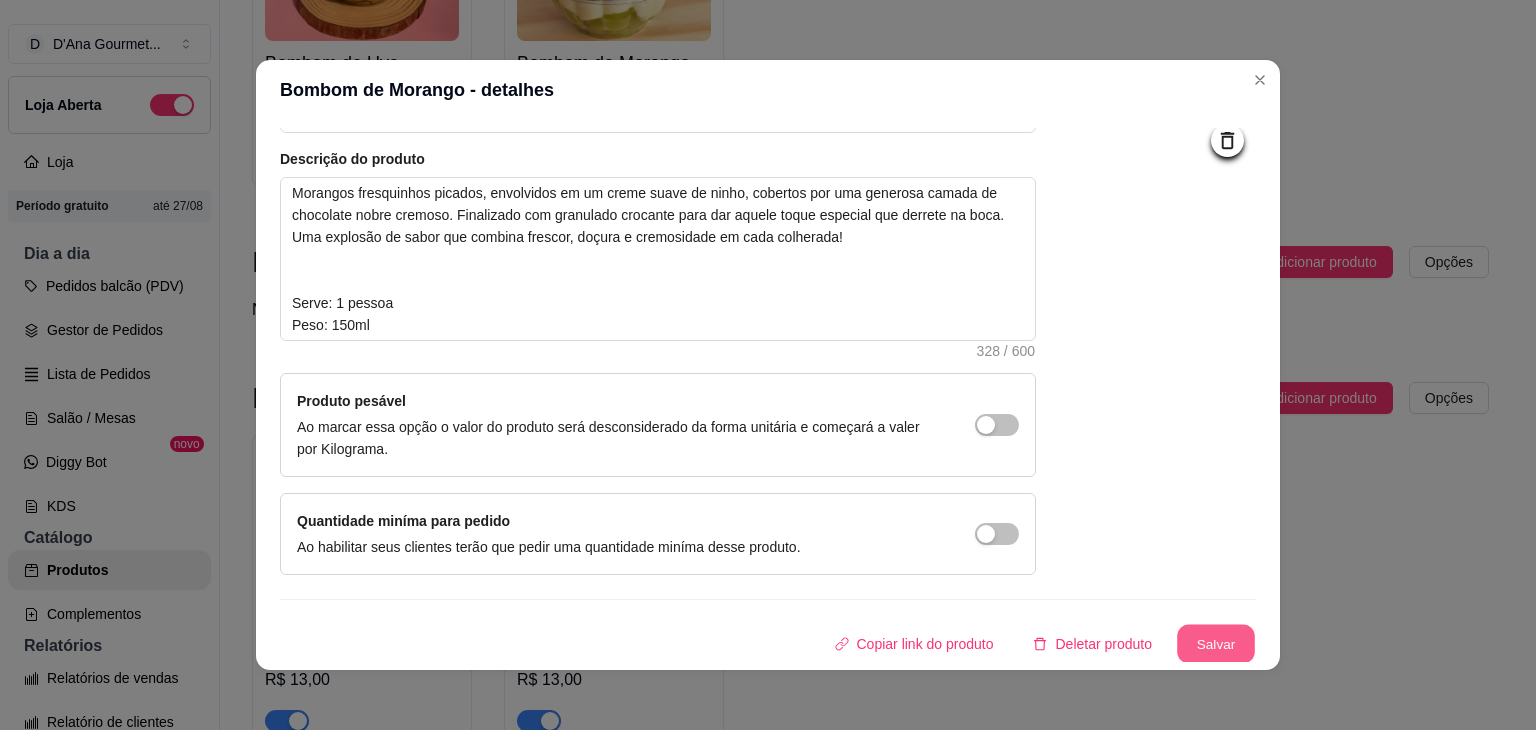 click on "Salvar" at bounding box center [1216, 644] 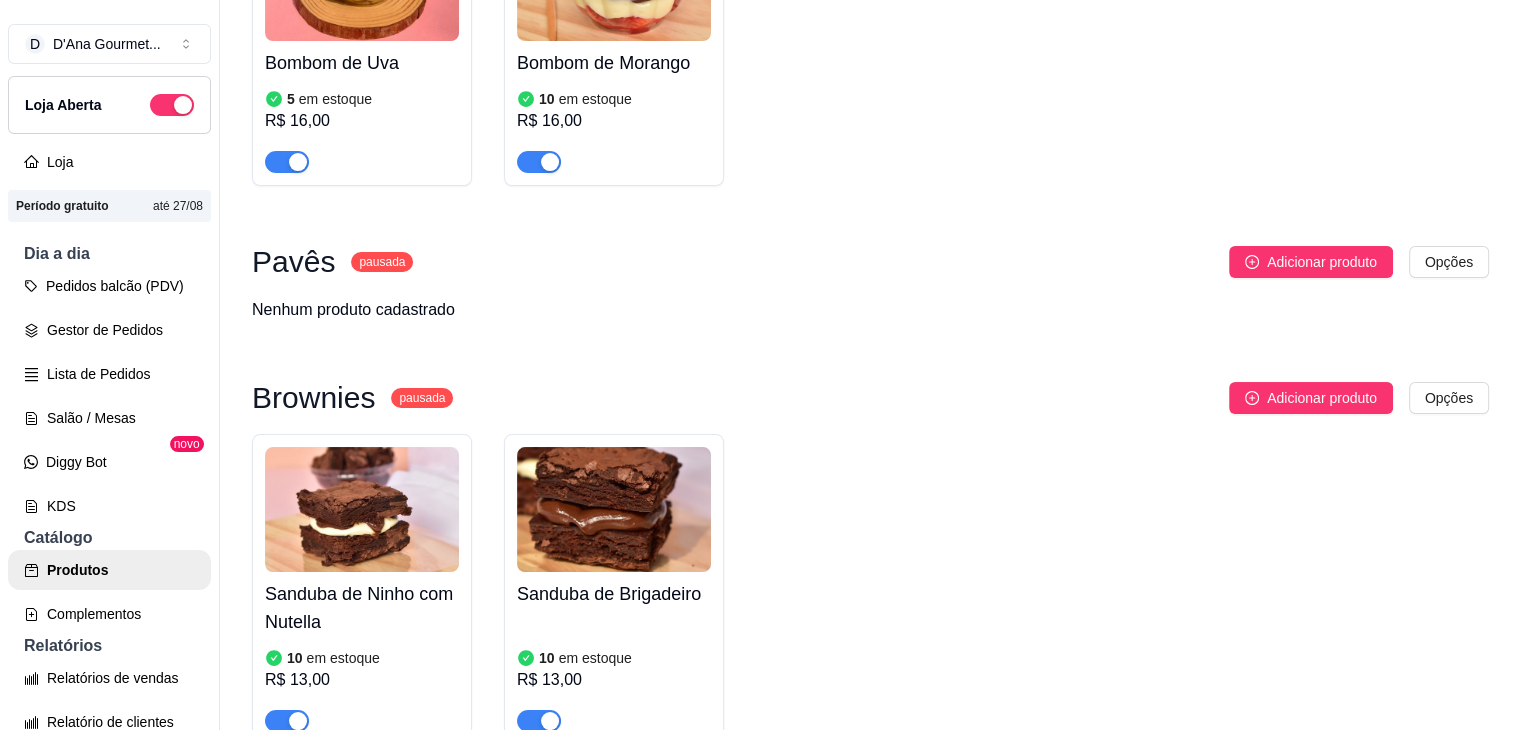 click on "Bombom de Uva   5 em estoque R$ 16,00 Bombom de Morango   10 em estoque R$ 16,00" at bounding box center [870, 44] 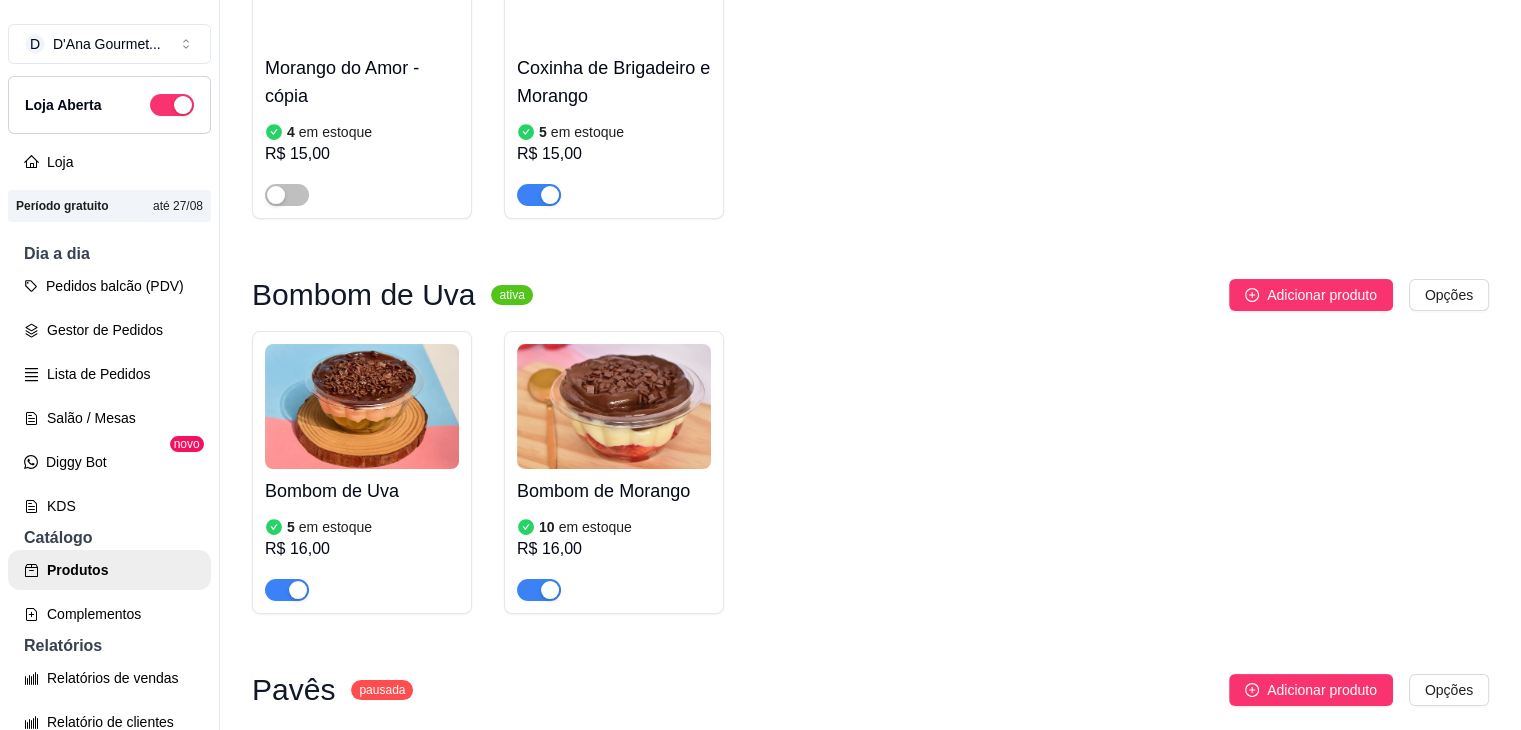 scroll, scrollTop: 1904, scrollLeft: 0, axis: vertical 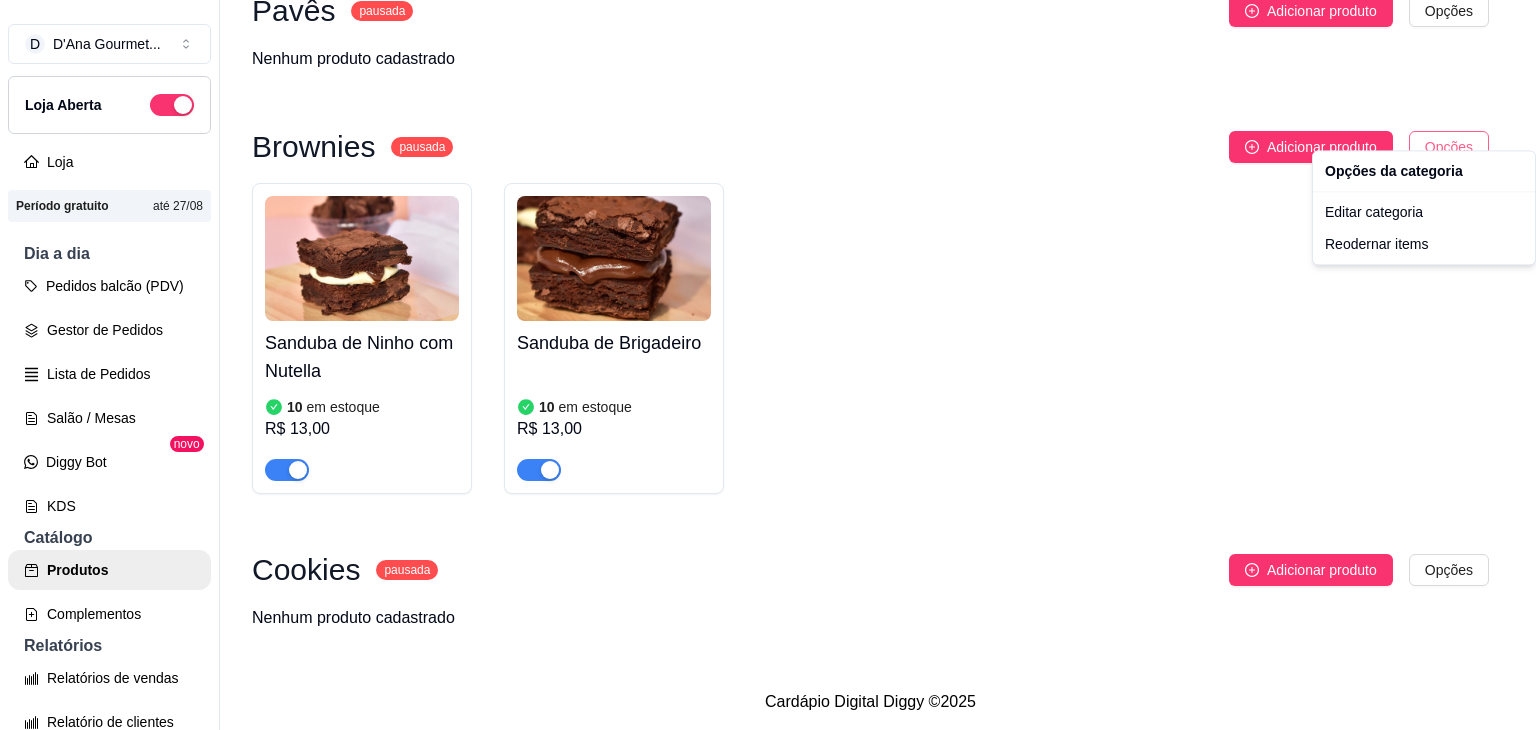 click on "D D'Ana Gourmet ... Loja Aberta Loja Período gratuito até [DATE]   Dia a dia Pedidos balcão (PDV) Gestor de Pedidos Lista de Pedidos Salão / Mesas Diggy Bot novo KDS Catálogo Produtos Complementos Relatórios Relatórios de vendas Relatório de clientes Relatório de mesas Relatório de fidelidade novo Gerenciar Entregadores novo Nota Fiscal (NFC-e) Controle de caixa Controle de fiado Cupons Clientes Estoque Configurações Diggy Planos Precisa de ajuda? Sair Produtos Adicionar categoria Reodernar categorias Aqui você cadastra e gerencia seu produtos e categorias Queridinhos ativa Adicionar produto Opções Morango do Amor   4 em estoque R$ 15,00 Ninho Duplo com Morango   3 em estoque R$ 18,00 Dose de Brownie   5 em estoque R$ 22,00 Danette    5 em estoque R$ 18,00 Bolo de Pote ativa Adicionar produto Opções Ninho Duplo com Morango   3 em estoque R$ 18,00 Danette   5 em estoque R$ 18,00 Maracujá   5 em estoque R$ 18,00 Abacaxi com Ninho   5 em estoque R$ 18,00 Ninho com Nutella   5 em estoque" at bounding box center [768, 365] 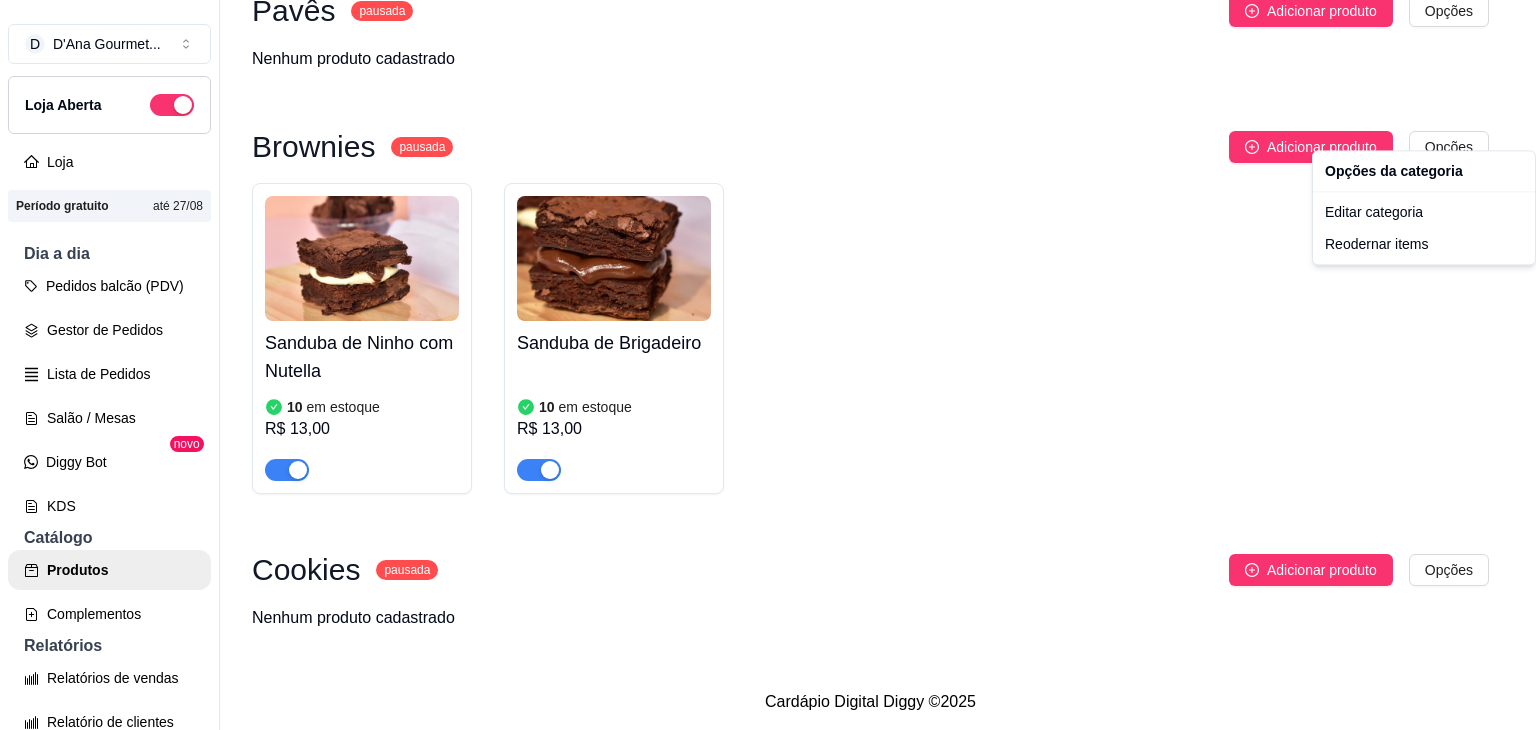 click on "D D'Ana Gourmet ... Loja Aberta Loja Período gratuito até [DATE]   Dia a dia Pedidos balcão (PDV) Gestor de Pedidos Lista de Pedidos Salão / Mesas Diggy Bot novo KDS Catálogo Produtos Complementos Relatórios Relatórios de vendas Relatório de clientes Relatório de mesas Relatório de fidelidade novo Gerenciar Entregadores novo Nota Fiscal (NFC-e) Controle de caixa Controle de fiado Cupons Clientes Estoque Configurações Diggy Planos Precisa de ajuda? Sair Produtos Adicionar categoria Reodernar categorias Aqui você cadastra e gerencia seu produtos e categorias Queridinhos ativa Adicionar produto Opções Morango do Amor   4 em estoque R$ 15,00 Ninho Duplo com Morango   3 em estoque R$ 18,00 Dose de Brownie   5 em estoque R$ 22,00 Danette    5 em estoque R$ 18,00 Bolo de Pote ativa Adicionar produto Opções Ninho Duplo com Morango   3 em estoque R$ 18,00 Danette   5 em estoque R$ 18,00 Maracujá   5 em estoque R$ 18,00 Abacaxi com Ninho   5 em estoque R$ 18,00 Ninho com Nutella   5 em estoque" at bounding box center [768, 365] 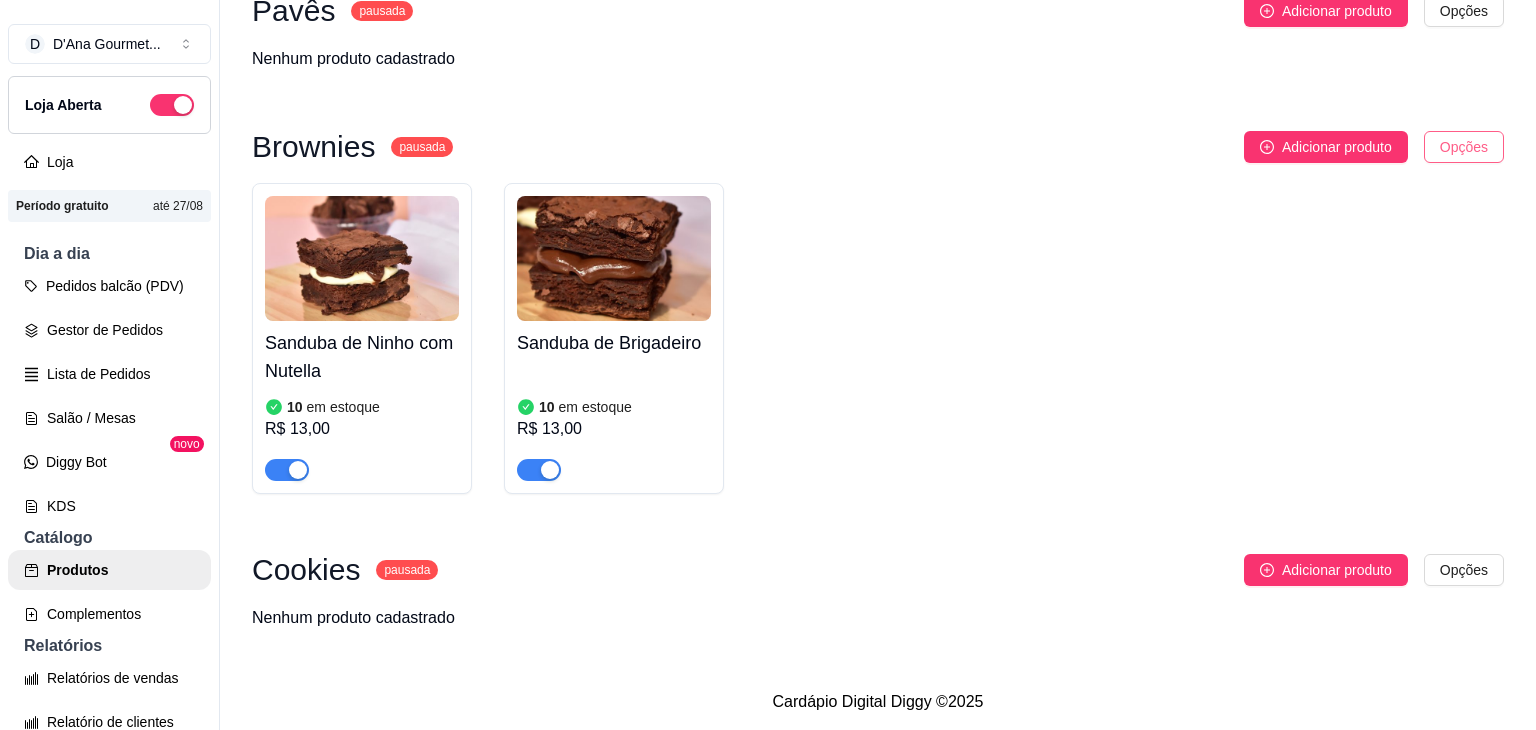 click on "D D'Ana Gourmet ... Loja Aberta Loja Período gratuito até [DATE]   Dia a dia Pedidos balcão (PDV) Gestor de Pedidos Lista de Pedidos Salão / Mesas Diggy Bot novo KDS Catálogo Produtos Complementos Relatórios Relatórios de vendas Relatório de clientes Relatório de mesas Relatório de fidelidade novo Gerenciar Entregadores novo Nota Fiscal (NFC-e) Controle de caixa Controle de fiado Cupons Clientes Estoque Configurações Diggy Planos Precisa de ajuda? Sair Produtos Adicionar categoria Reodernar categorias Aqui você cadastra e gerencia seu produtos e categorias Queridinhos ativa Adicionar produto Opções Morango do Amor   4 em estoque R$ 15,00 Ninho Duplo com Morango   3 em estoque R$ 18,00 Dose de Brownie   5 em estoque R$ 22,00 Danette    5 em estoque R$ 18,00 Bolo de Pote ativa Adicionar produto Opções Ninho Duplo com Morango   3 em estoque R$ 18,00 Danette   5 em estoque R$ 18,00 Maracujá   5 em estoque R$ 18,00 Abacaxi com Ninho   5 em estoque R$ 18,00 Ninho com Nutella   5 em estoque" at bounding box center [768, 365] 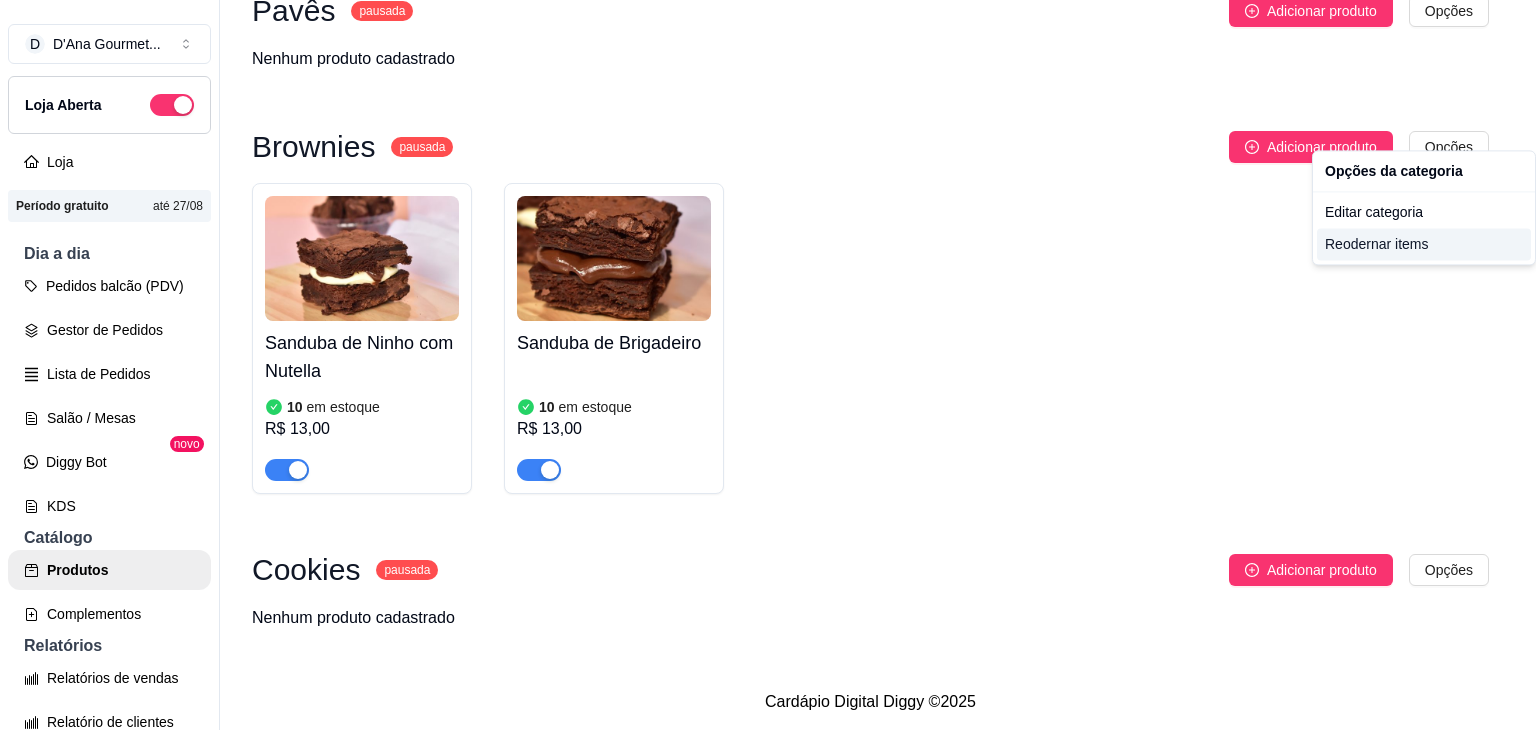 click on "Reodernar items" at bounding box center (1424, 244) 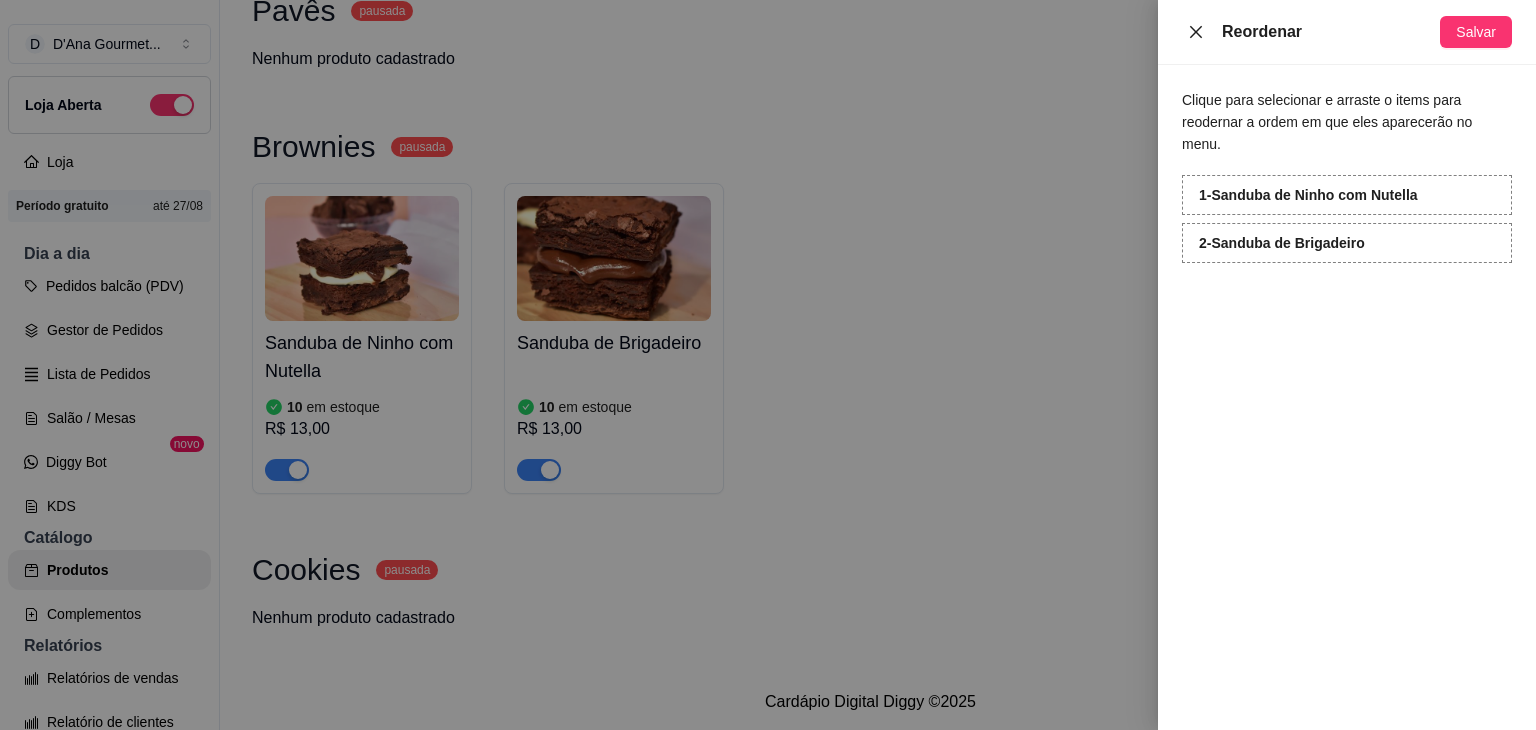 click 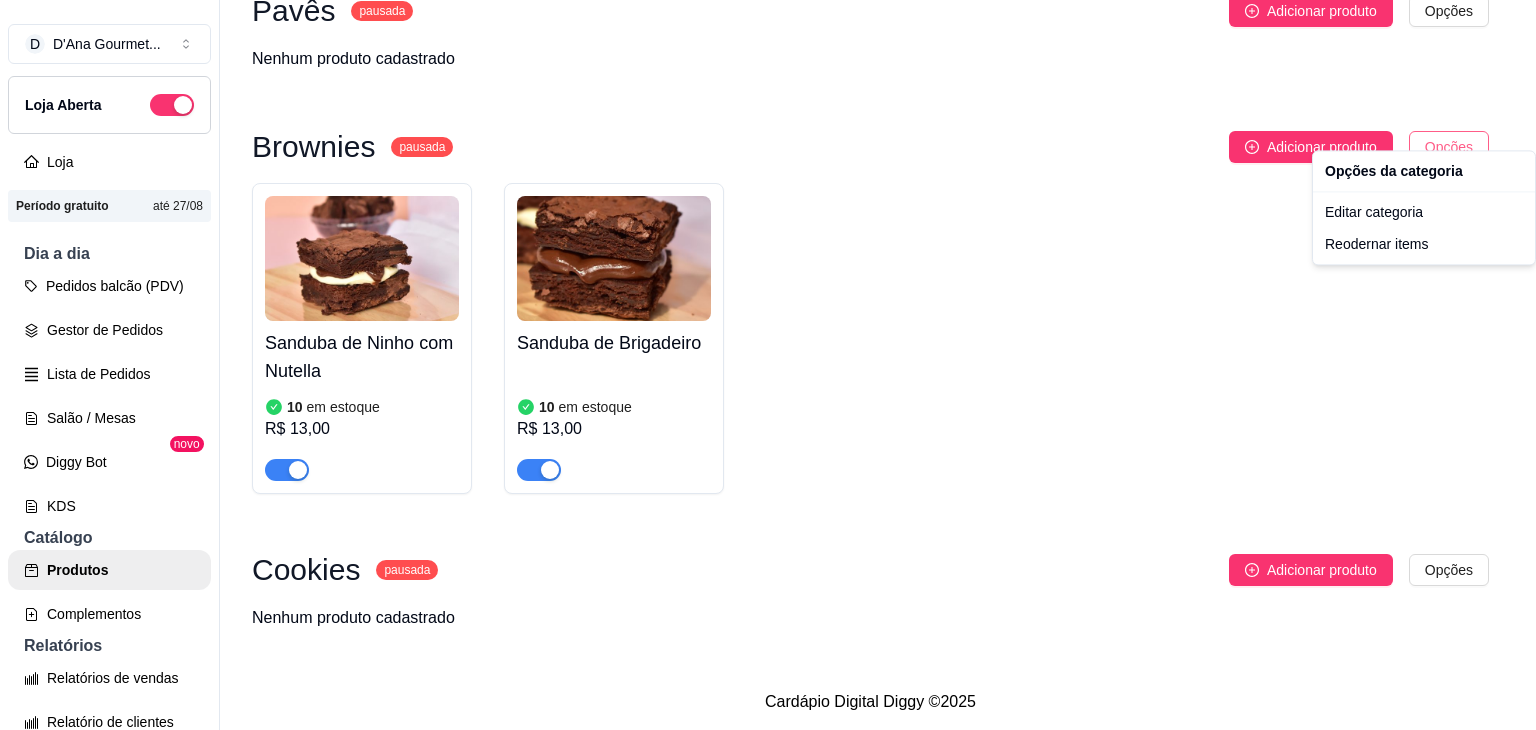 click on "D D'Ana Gourmet ... Loja Aberta Loja Período gratuito até [DATE]   Dia a dia Pedidos balcão (PDV) Gestor de Pedidos Lista de Pedidos Salão / Mesas Diggy Bot novo KDS Catálogo Produtos Complementos Relatórios Relatórios de vendas Relatório de clientes Relatório de mesas Relatório de fidelidade novo Gerenciar Entregadores novo Nota Fiscal (NFC-e) Controle de caixa Controle de fiado Cupons Clientes Estoque Configurações Diggy Planos Precisa de ajuda? Sair Produtos Adicionar categoria Reodernar categorias Aqui você cadastra e gerencia seu produtos e categorias Queridinhos ativa Adicionar produto Opções Morango do Amor   4 em estoque R$ 15,00 Ninho Duplo com Morango   3 em estoque R$ 18,00 Dose de Brownie   5 em estoque R$ 22,00 Danette    5 em estoque R$ 18,00 Bolo de Pote ativa Adicionar produto Opções Ninho Duplo com Morango   3 em estoque R$ 18,00 Danette   5 em estoque R$ 18,00 Maracujá   5 em estoque R$ 18,00 Abacaxi com Ninho   5 em estoque R$ 18,00 Ninho com Nutella   5 em estoque" at bounding box center [768, 365] 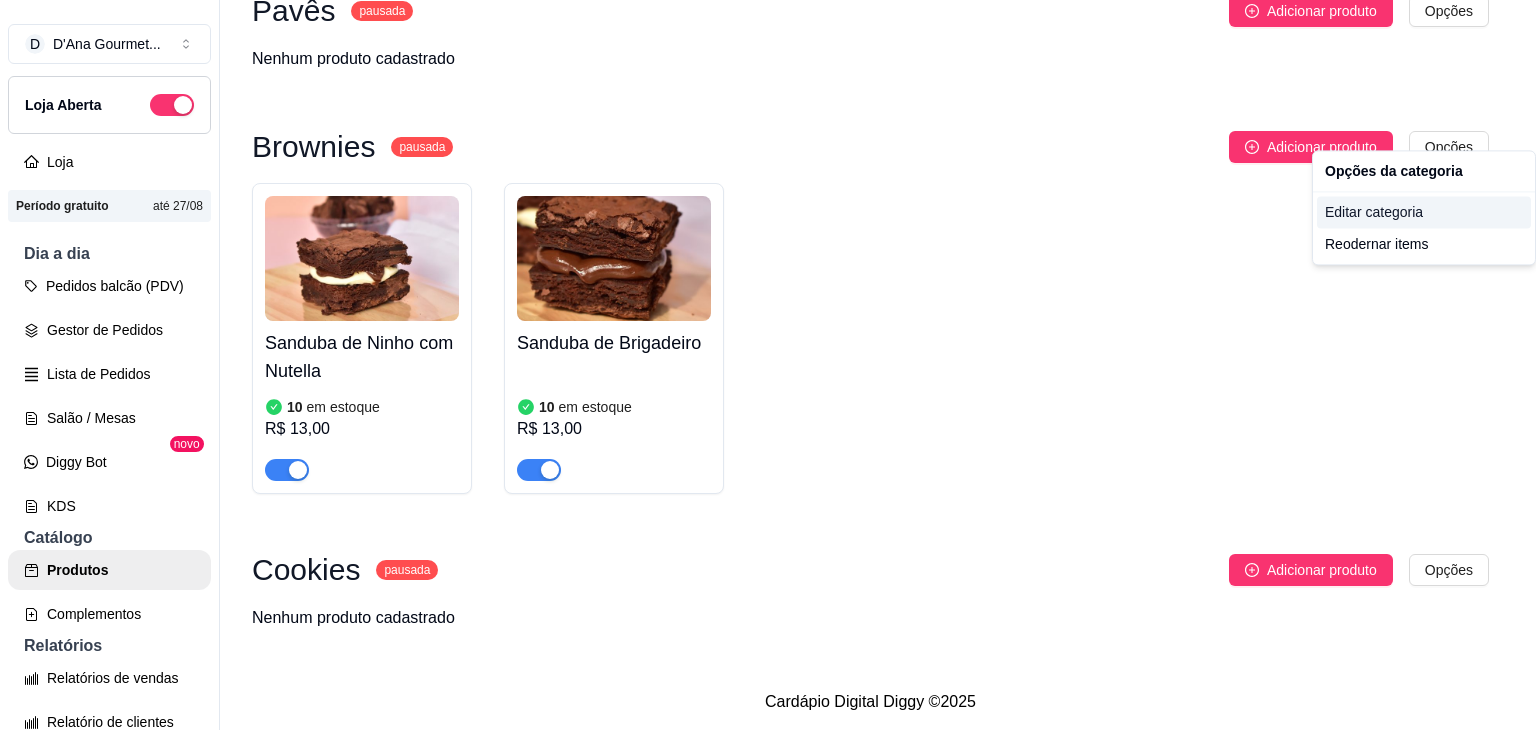 click on "Editar categoria" at bounding box center [1424, 212] 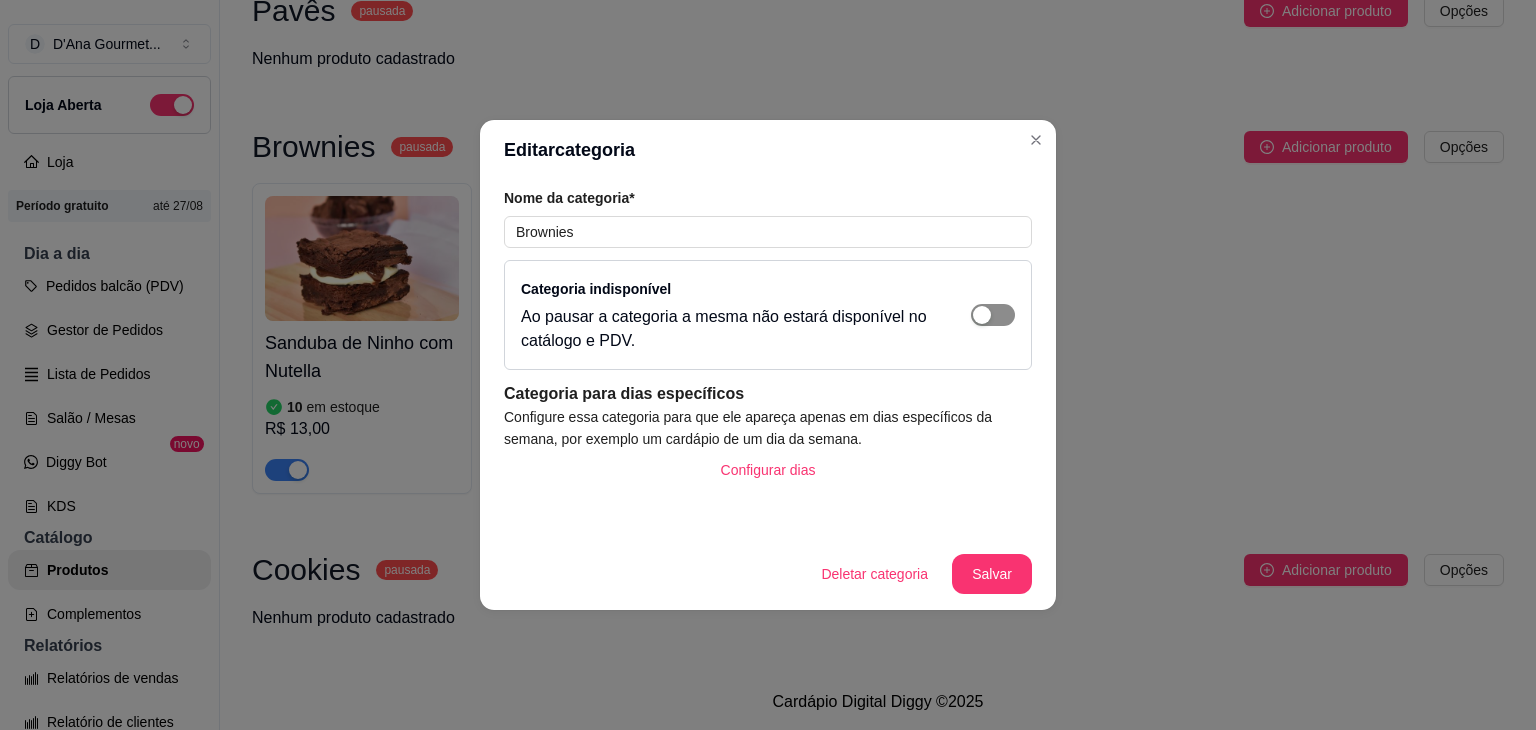 click at bounding box center [993, 315] 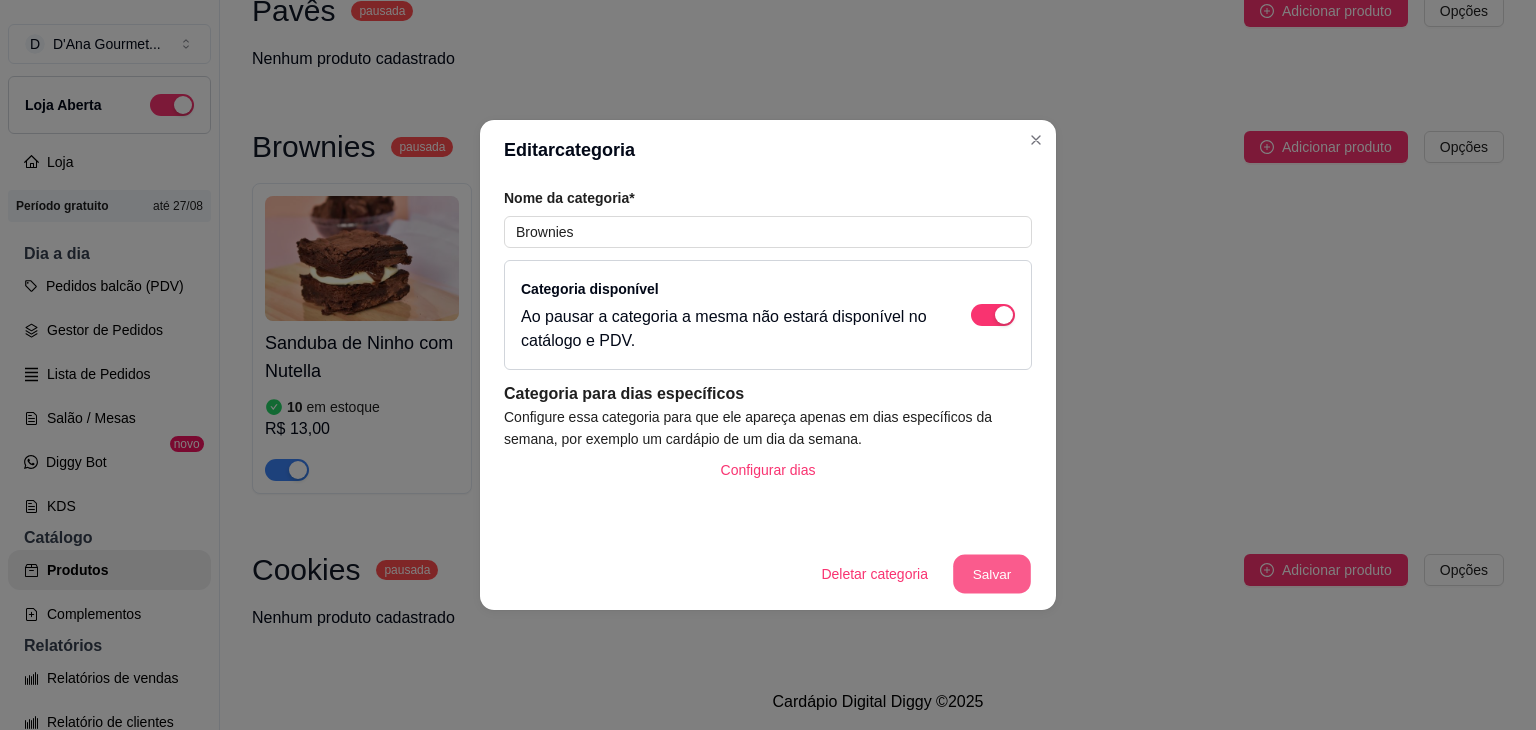 click on "Salvar" at bounding box center [992, 574] 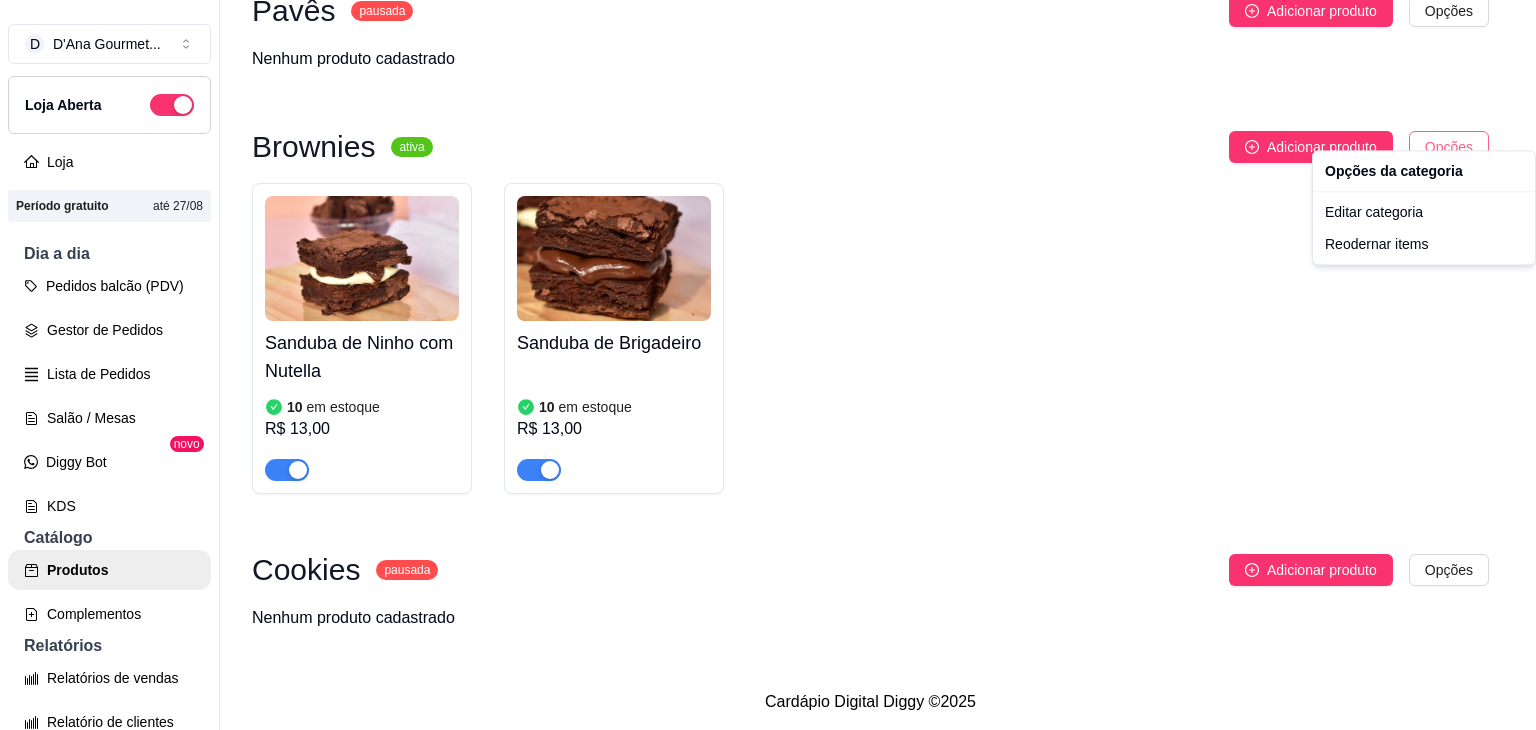 click on "D D'Ana Gourmet ... Loja Aberta Loja Período gratuito até [DATE]   Dia a dia Pedidos balcão (PDV) Gestor de Pedidos Lista de Pedidos Salão / Mesas Diggy Bot novo KDS Catálogo Produtos Complementos Relatórios Relatórios de vendas Relatório de clientes Relatório de mesas Relatório de fidelidade novo Gerenciar Entregadores novo Nota Fiscal (NFC-e) Controle de caixa Controle de fiado Cupons Clientes Estoque Configurações Diggy Planos Precisa de ajuda? Sair Produtos Adicionar categoria Reodernar categorias Aqui você cadastra e gerencia seu produtos e categorias Queridinhos ativa Adicionar produto Opções Morango do Amor   4 em estoque R$ 15,00 Ninho Duplo com Morango   3 em estoque R$ 18,00 Dose de Brownie   5 em estoque R$ 22,00 Danette    5 em estoque R$ 18,00 Bolo de Pote ativa Adicionar produto Opções Ninho Duplo com Morango   3 em estoque R$ 18,00 Danette   5 em estoque R$ 18,00 Maracujá   5 em estoque R$ 18,00 Abacaxi com Ninho   5 em estoque R$ 18,00 Ninho com Nutella   5 em estoque" at bounding box center (768, 365) 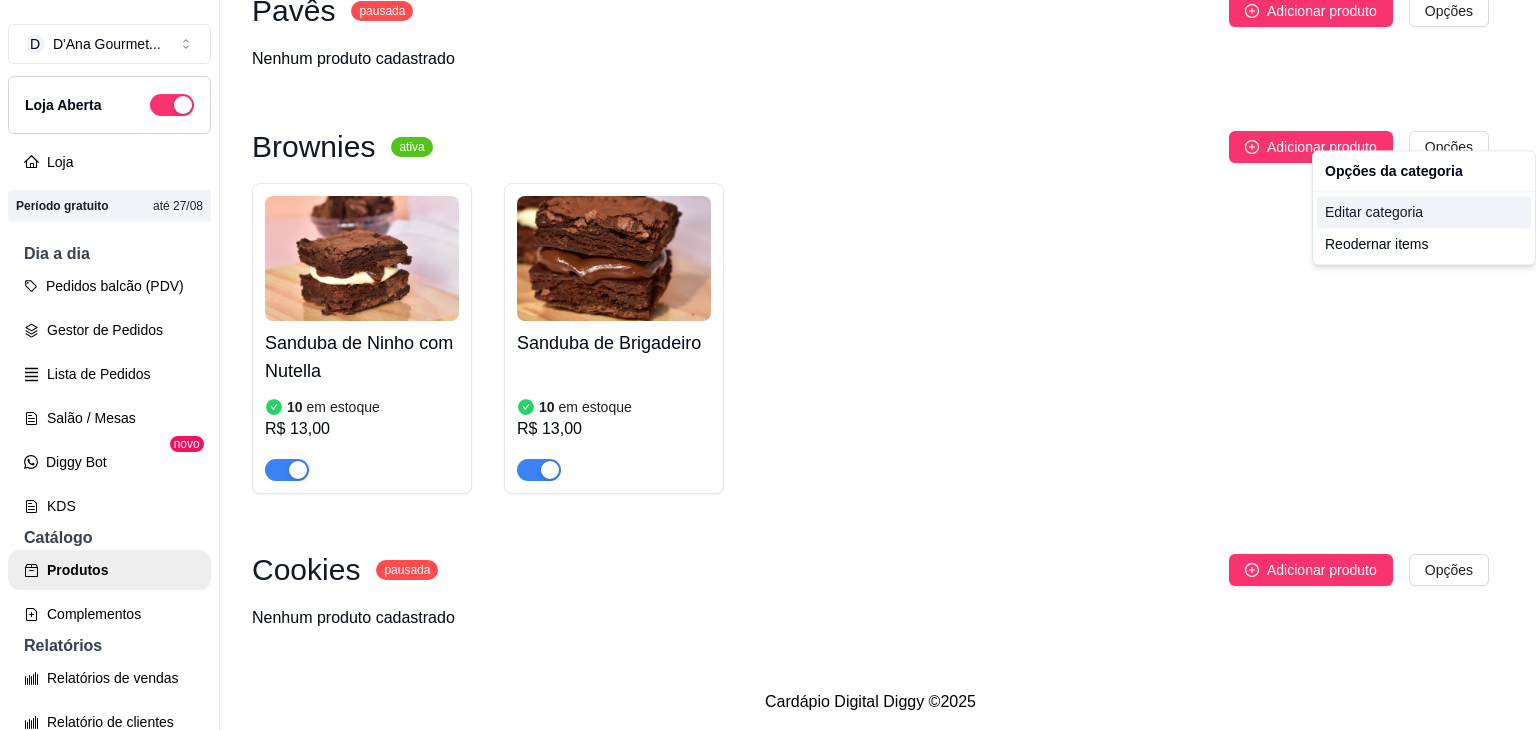 click on "Editar categoria" at bounding box center (1424, 212) 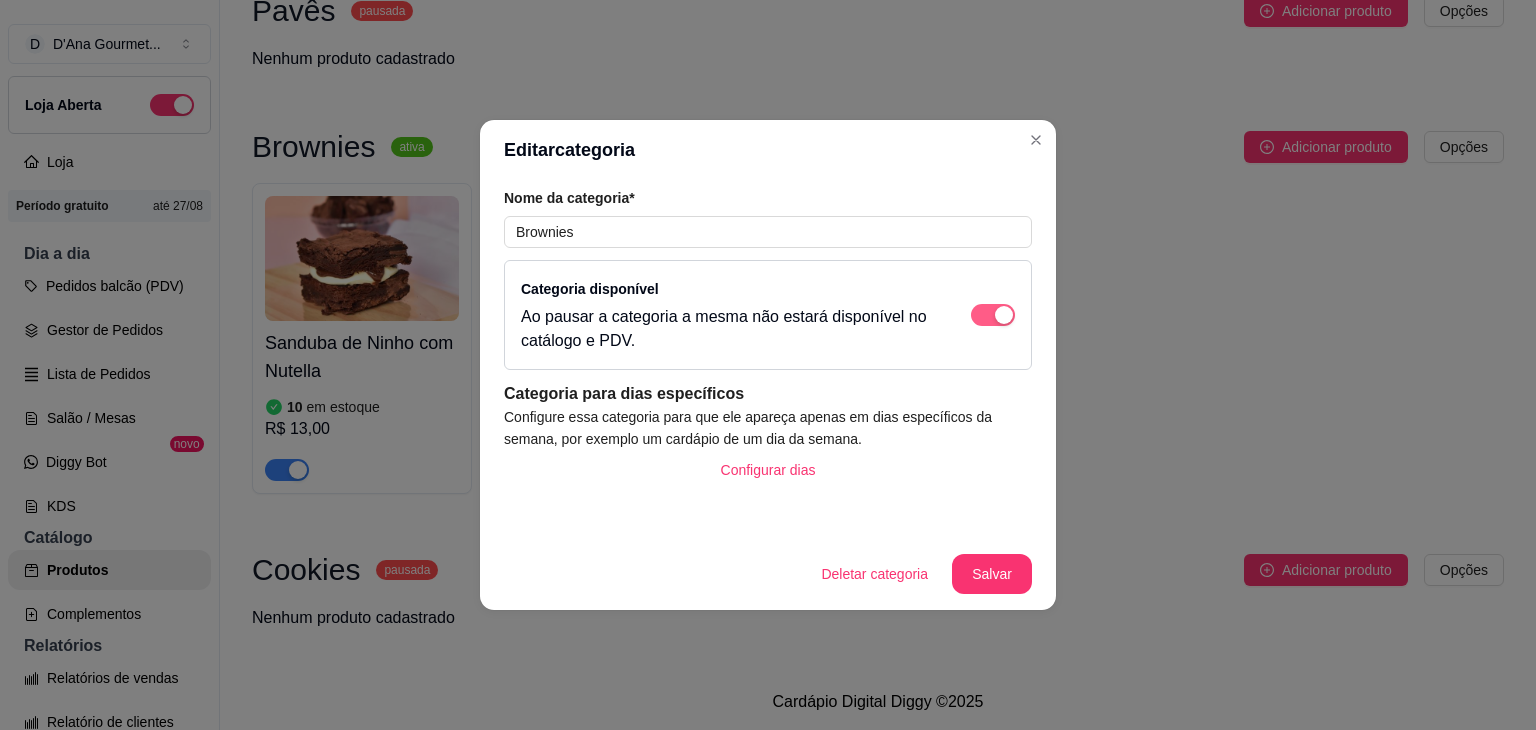 click at bounding box center [993, 315] 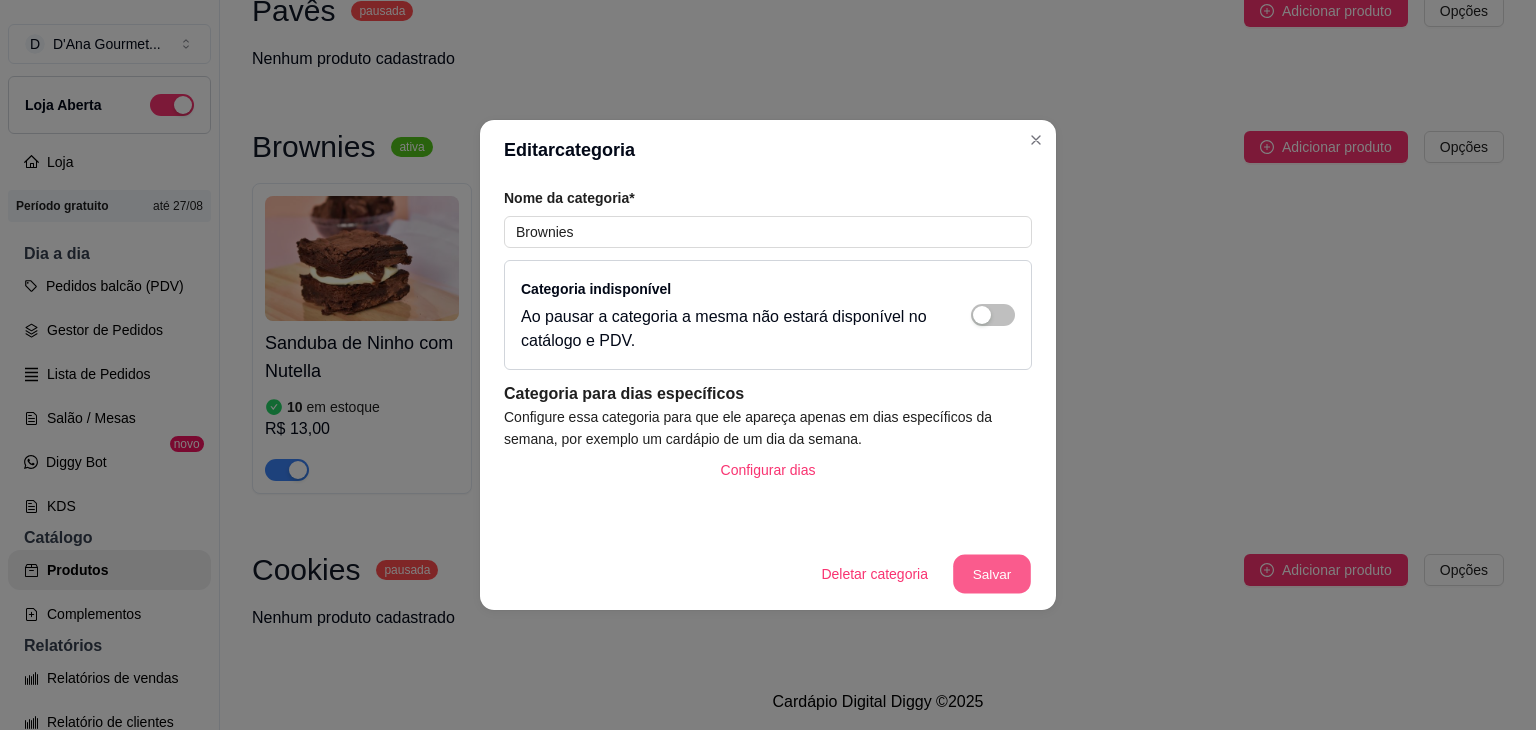 click on "Salvar" at bounding box center [992, 574] 